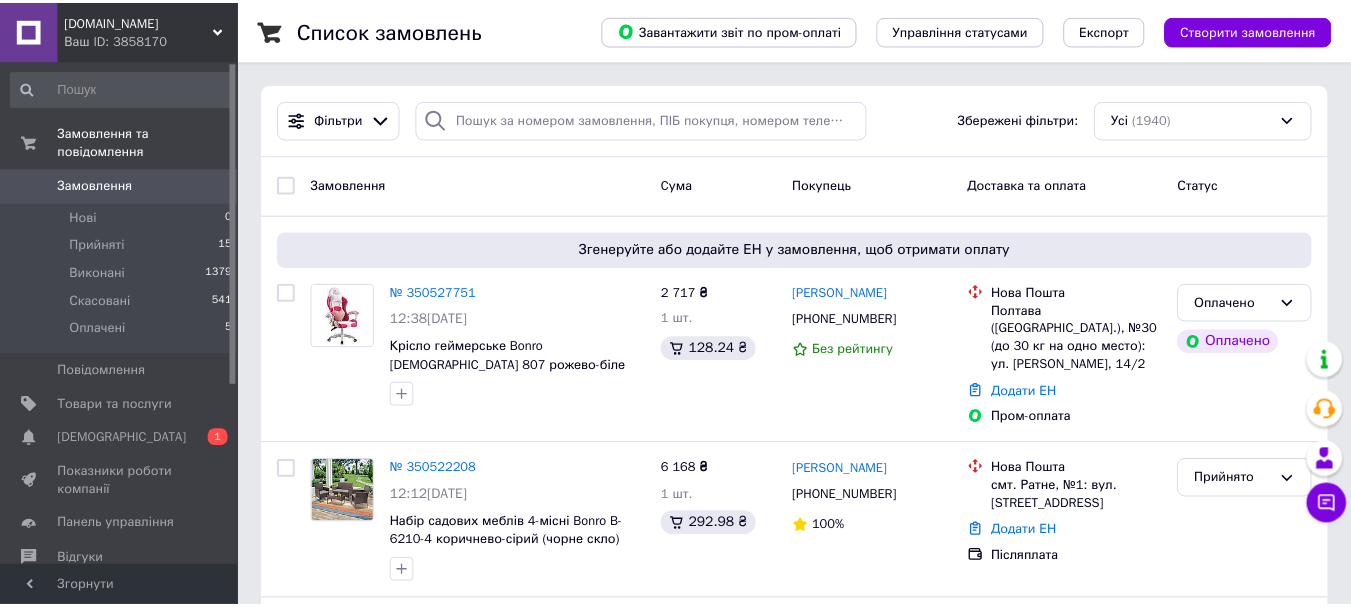 scroll, scrollTop: 0, scrollLeft: 0, axis: both 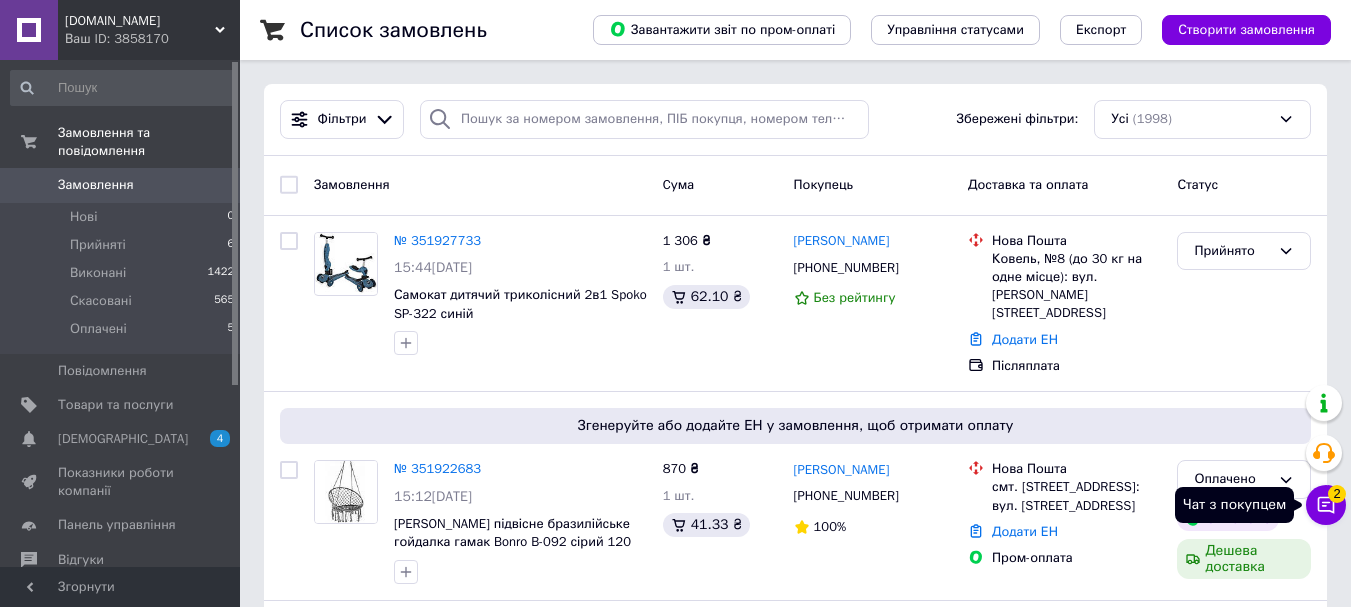 click 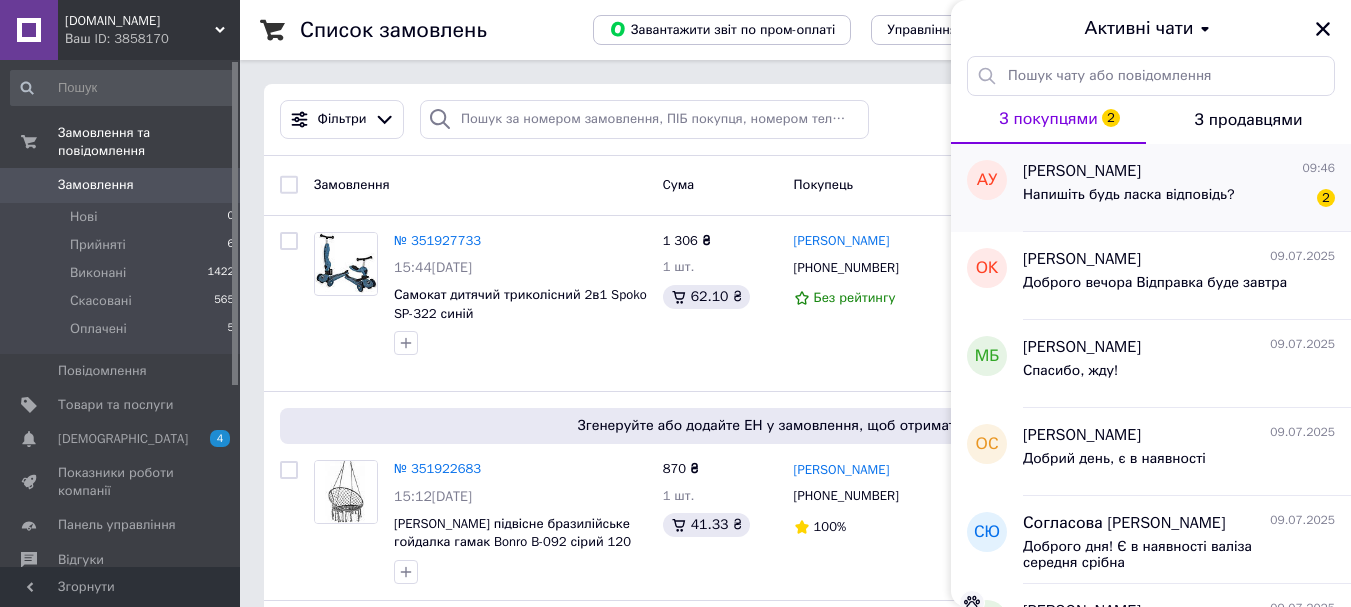 click on "[PERSON_NAME] 09:46 Напишіть будь ласка відповідь? 2" at bounding box center (1187, 188) 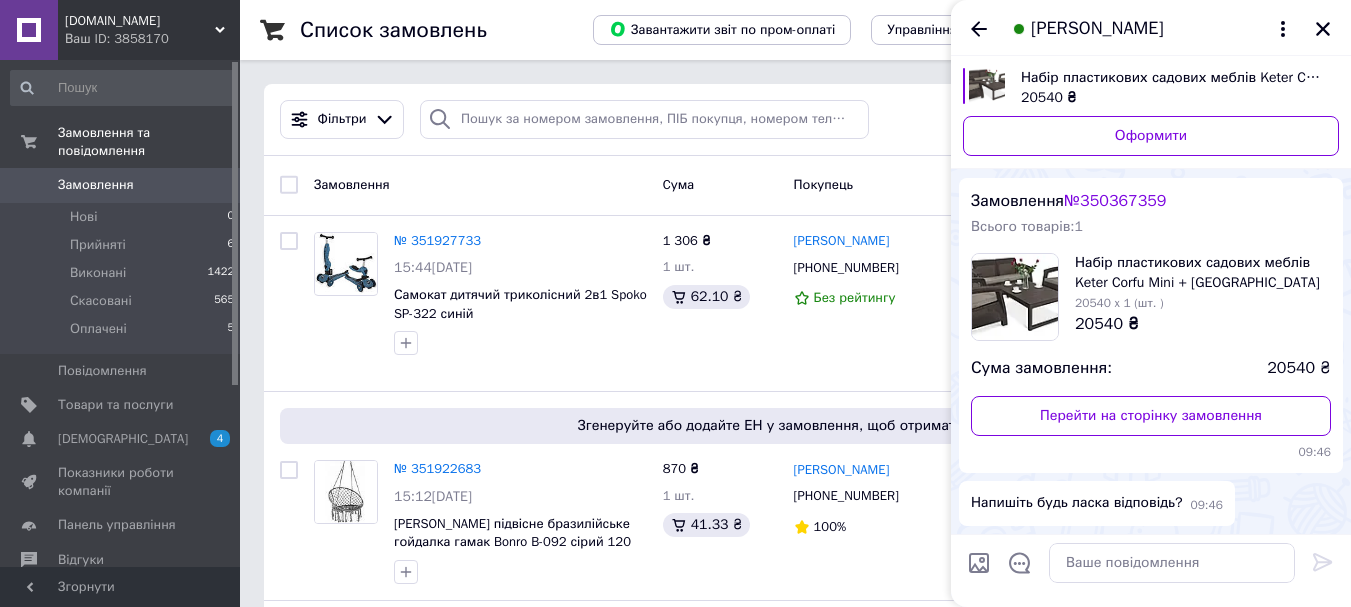 scroll, scrollTop: 2322, scrollLeft: 0, axis: vertical 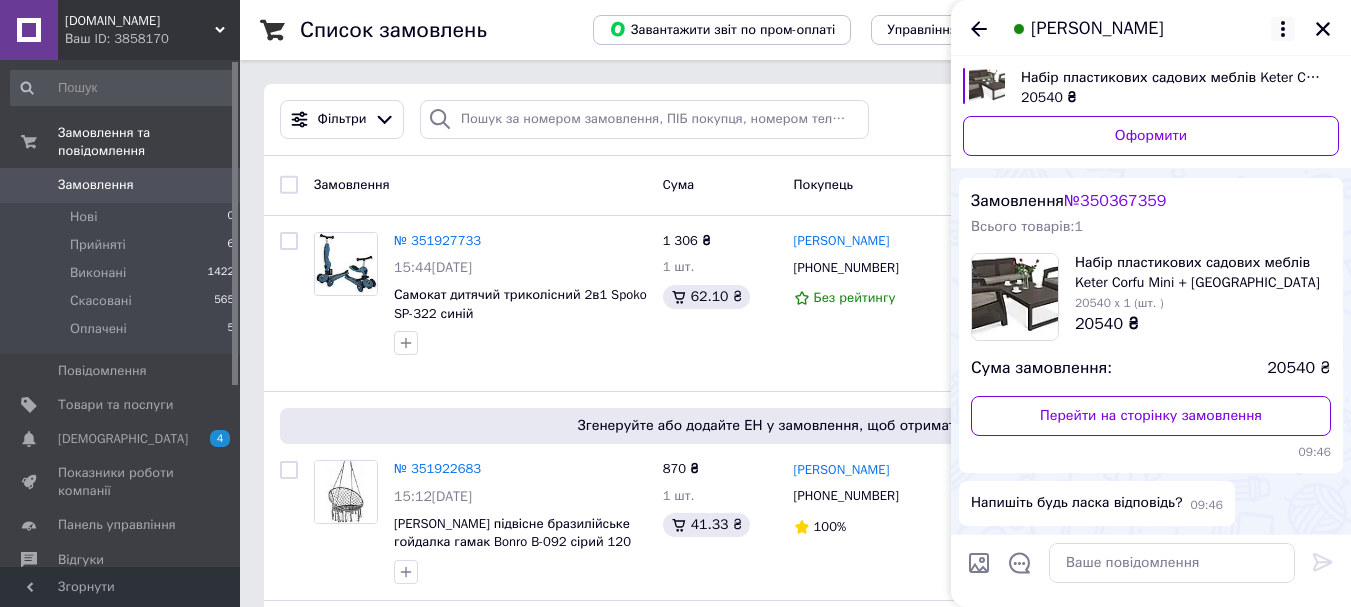 click 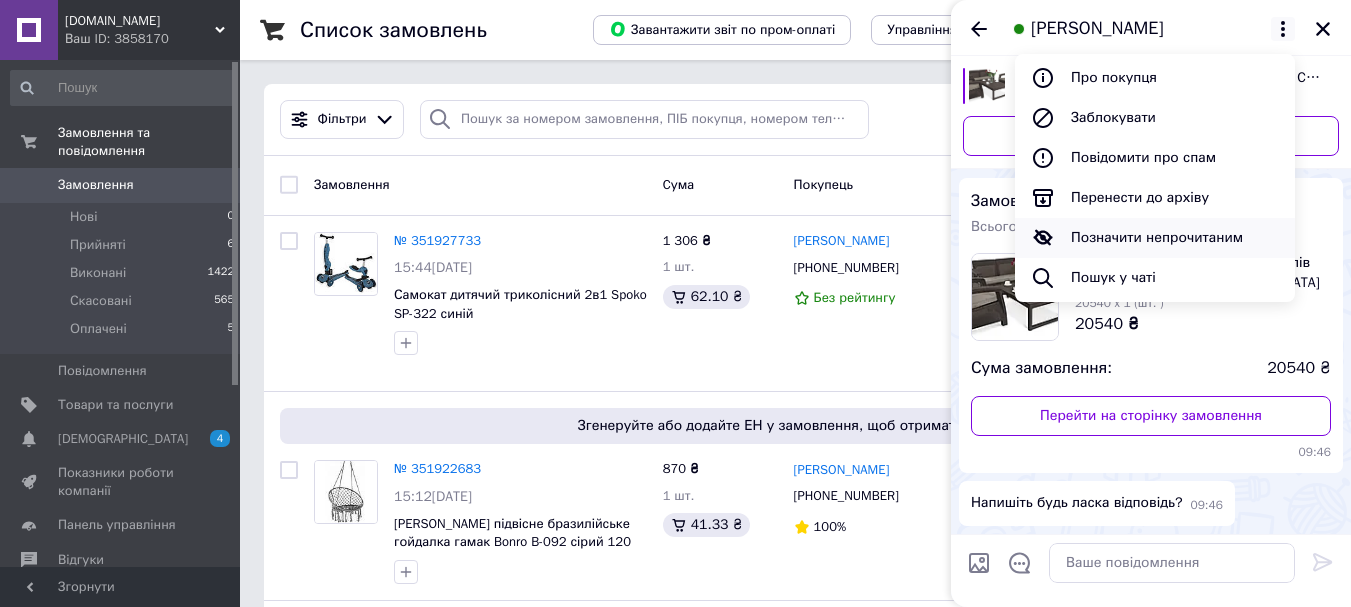 click on "Позначити непрочитаним" at bounding box center (1155, 238) 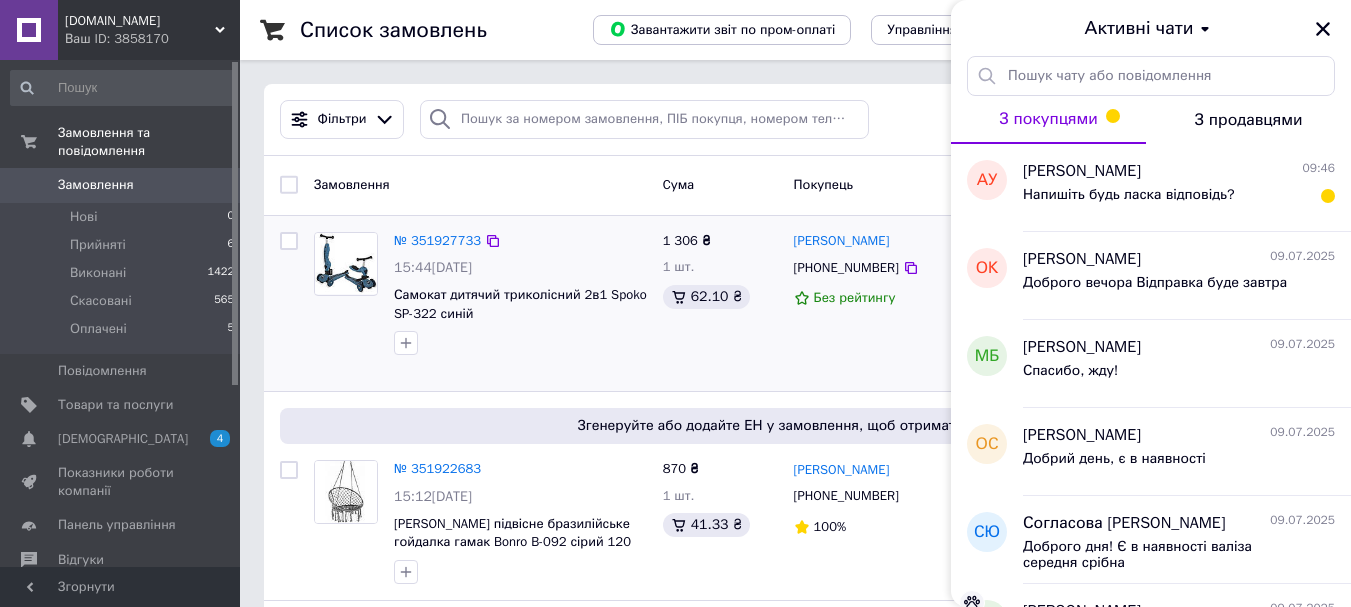 click on "№ 351927733 15:44[DATE] Самокат дитячий триколісний 2в1 Spoko SP-322 синій 1 306 ₴ 1 шт. 62.10 ₴ [PERSON_NAME] [PHONE_NUMBER] Без рейтингу Нова Пошта Ковель, №8 (до 30 кг на одне місце): вул. [PERSON_NAME][STREET_ADDRESS] Додати ЕН Післяплата Прийнято" at bounding box center [795, 304] 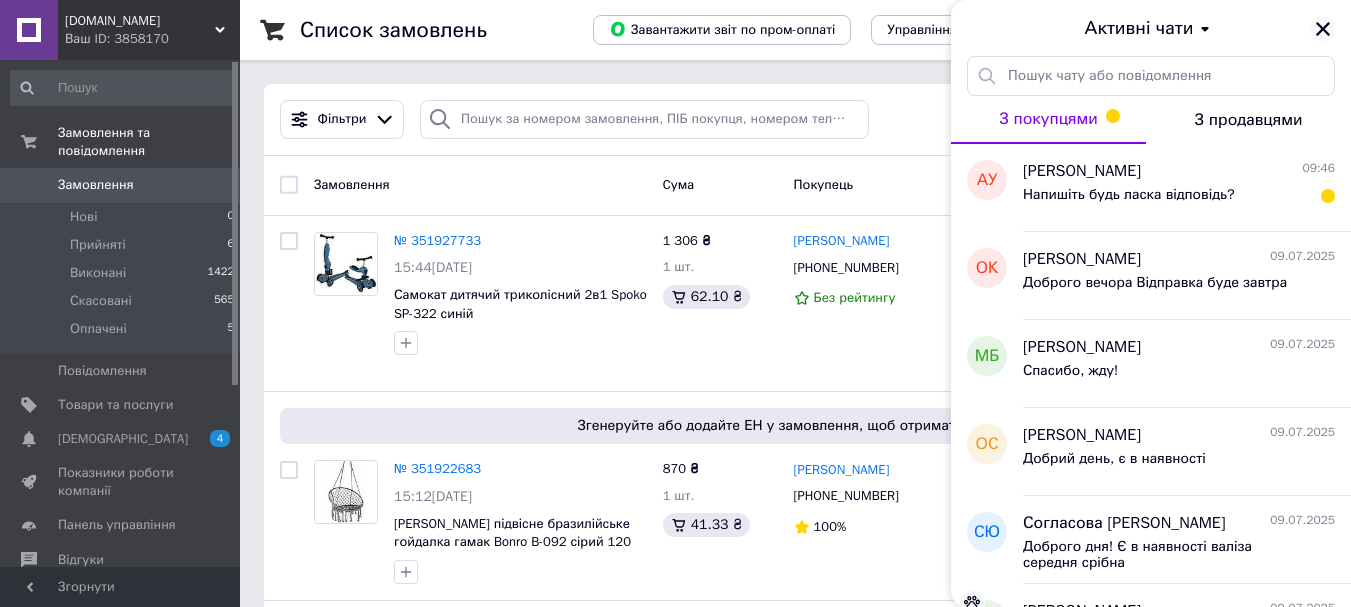 click at bounding box center [1323, 29] 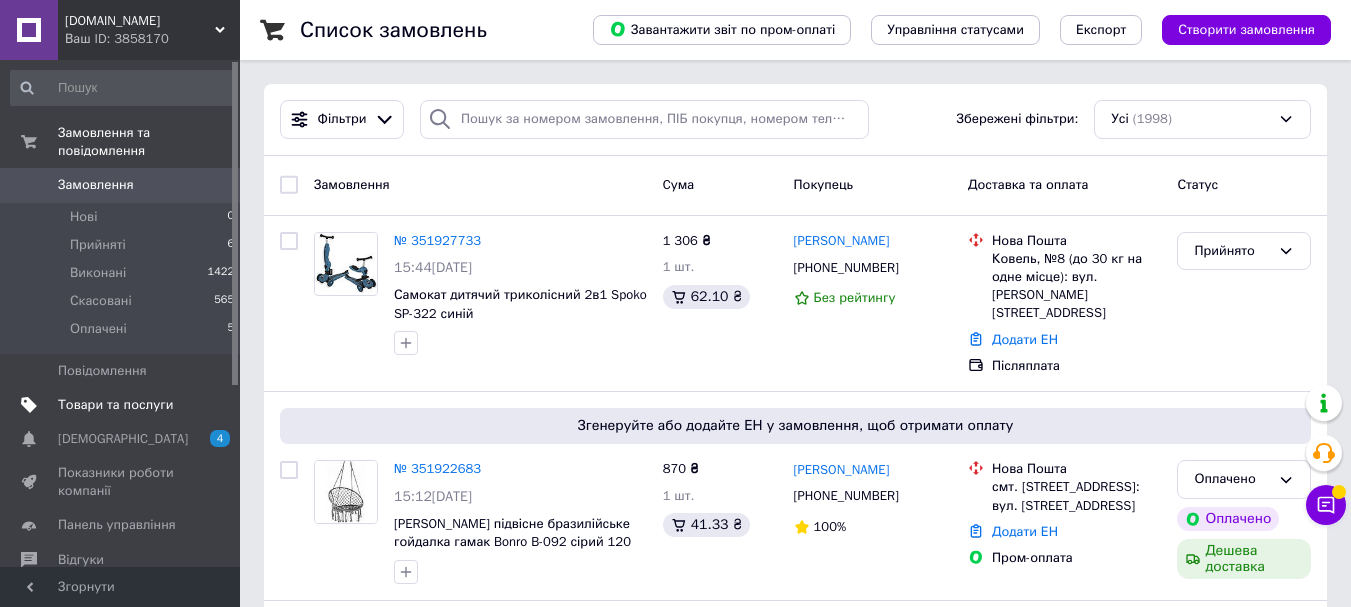 click on "Товари та послуги" at bounding box center (121, 405) 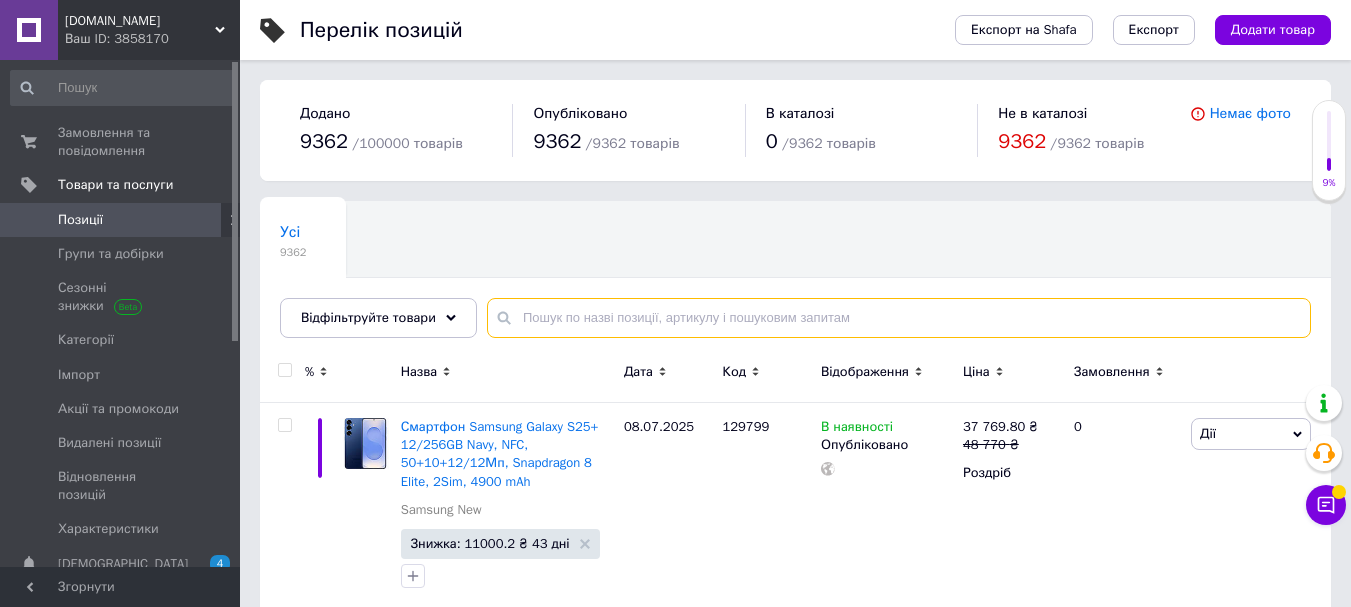 click at bounding box center [899, 318] 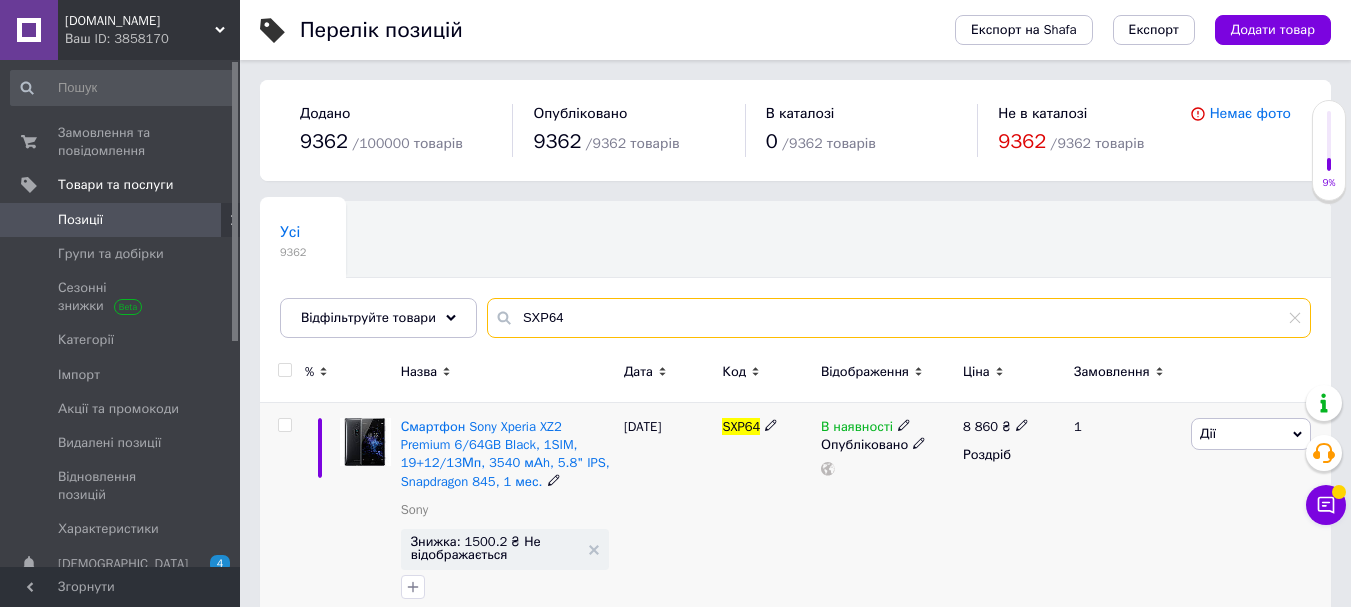 type on "SXP64" 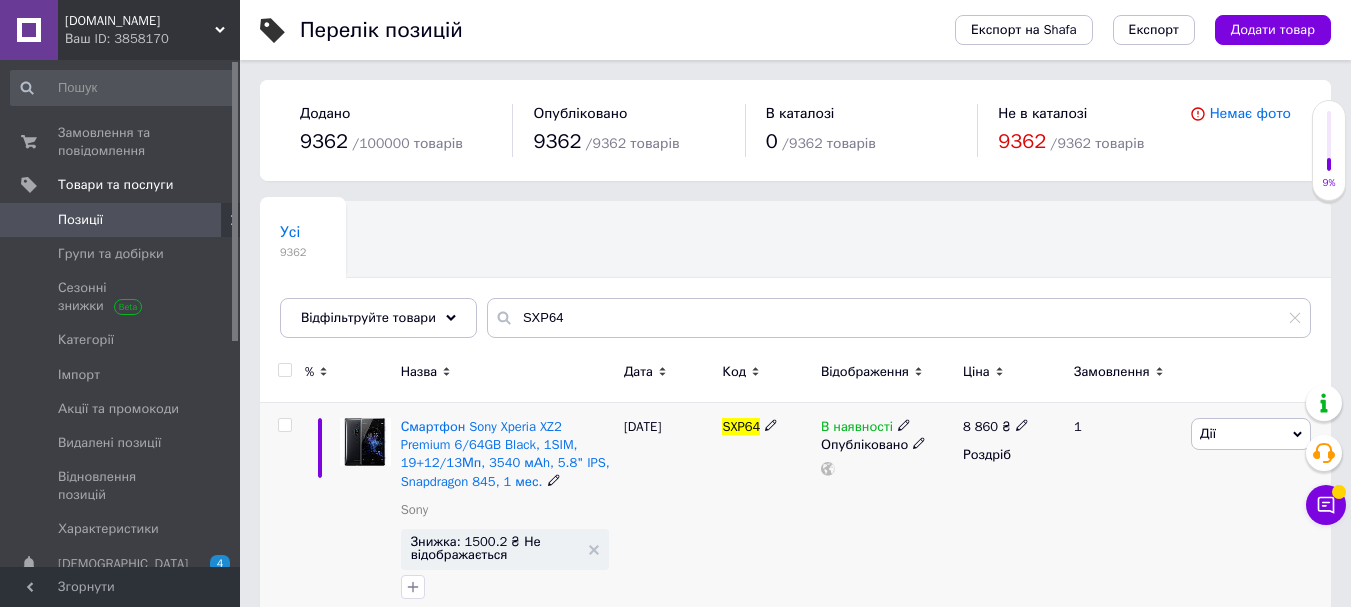 click 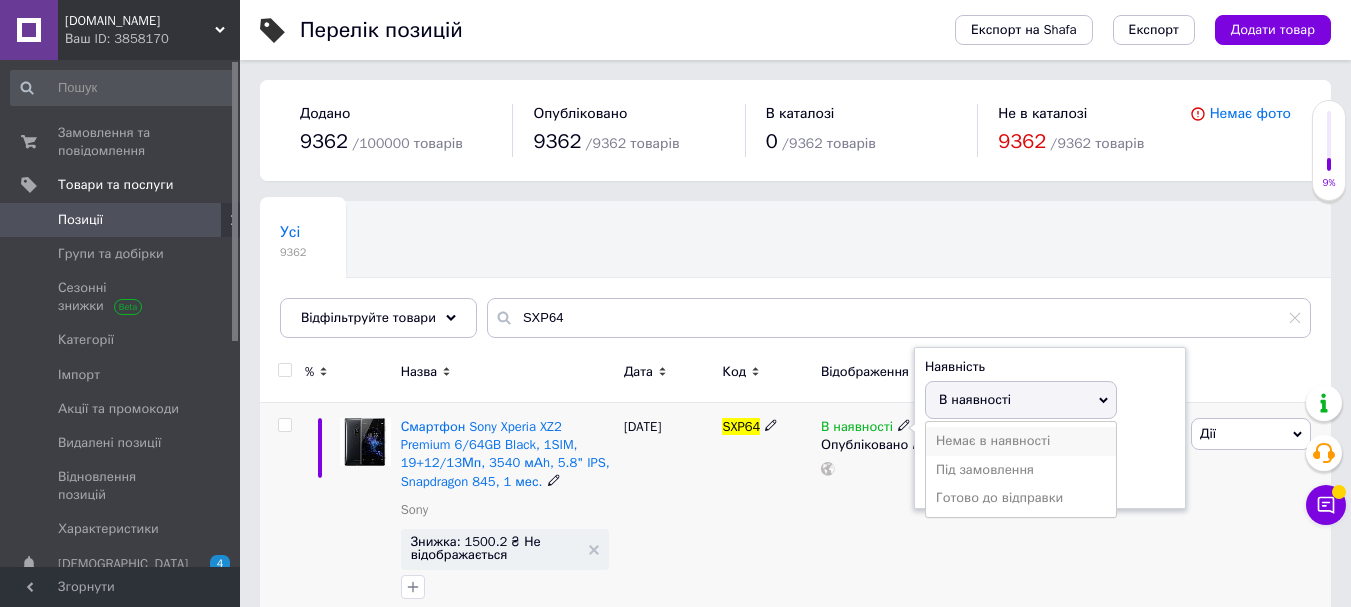 click on "Немає в наявності" at bounding box center [1021, 441] 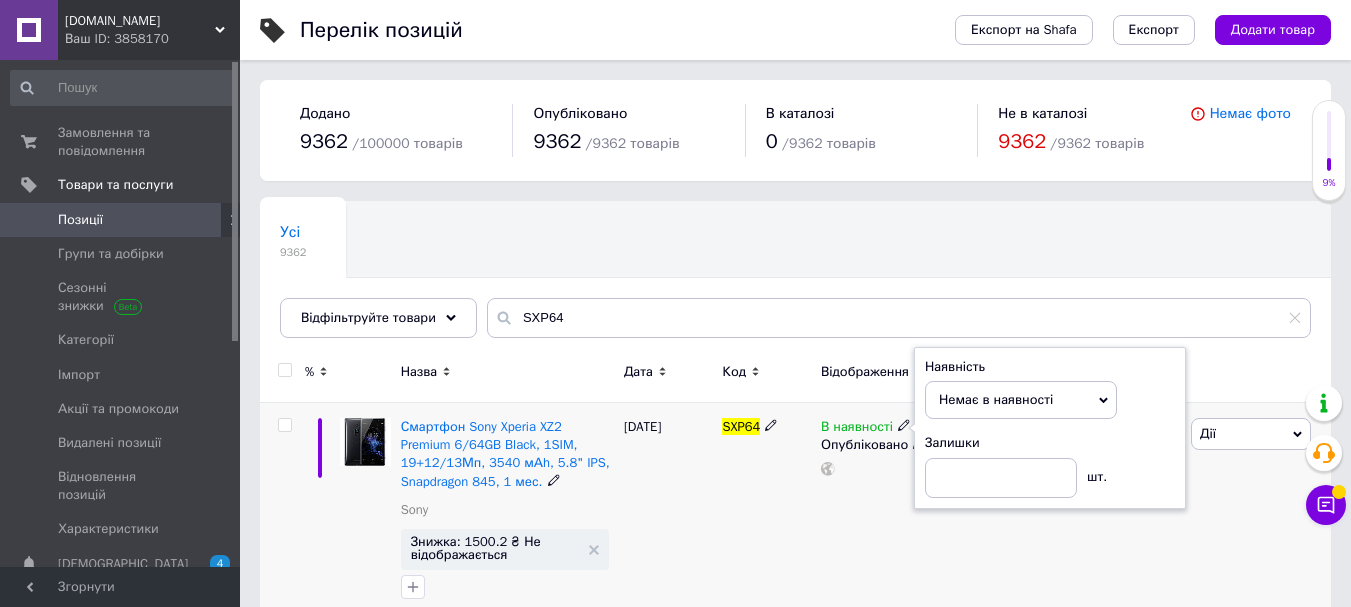 click on "SXP64" at bounding box center (766, 514) 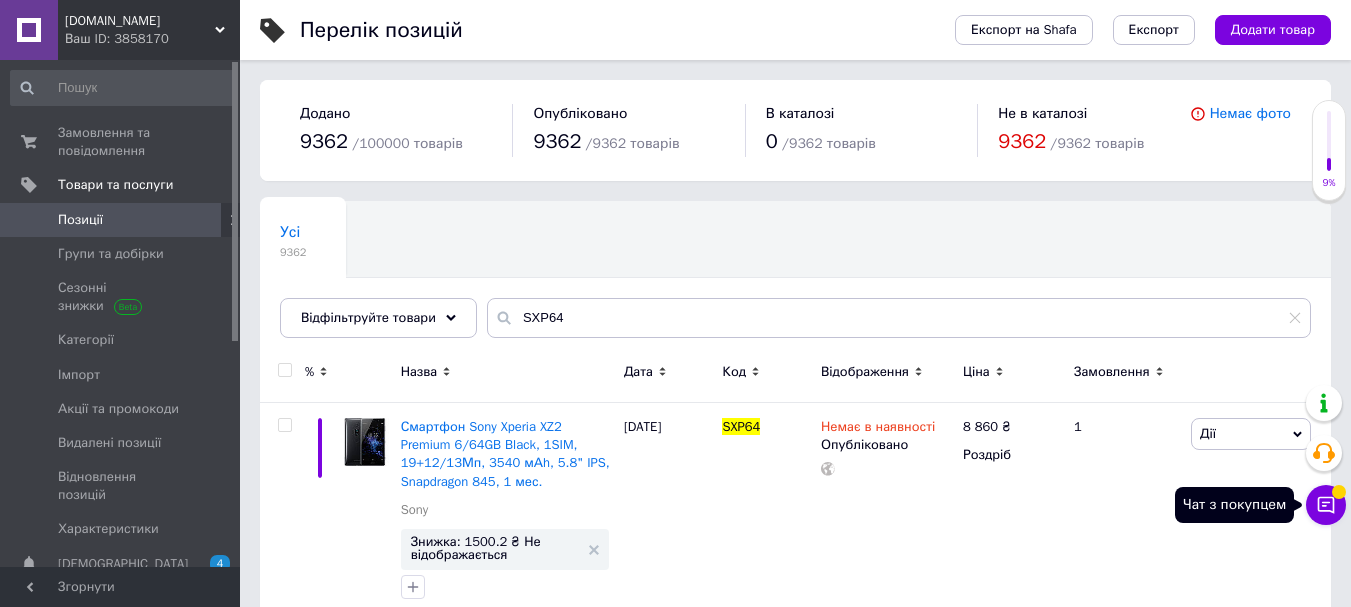 click 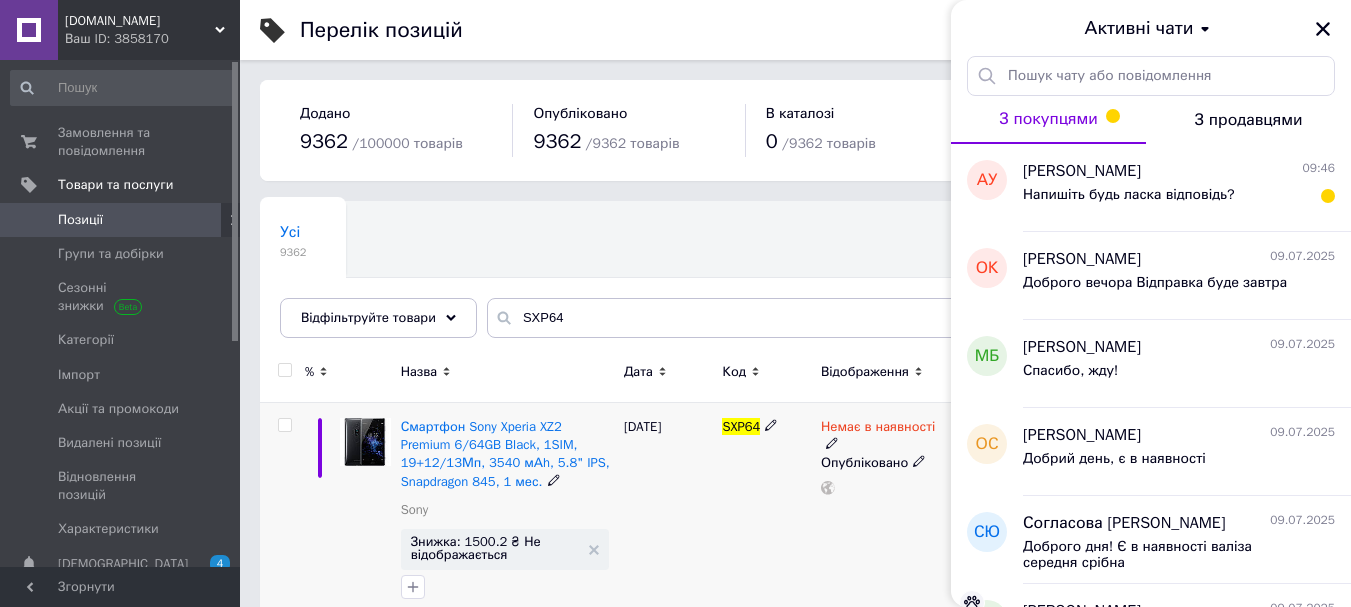 click on "SXP64" at bounding box center (766, 514) 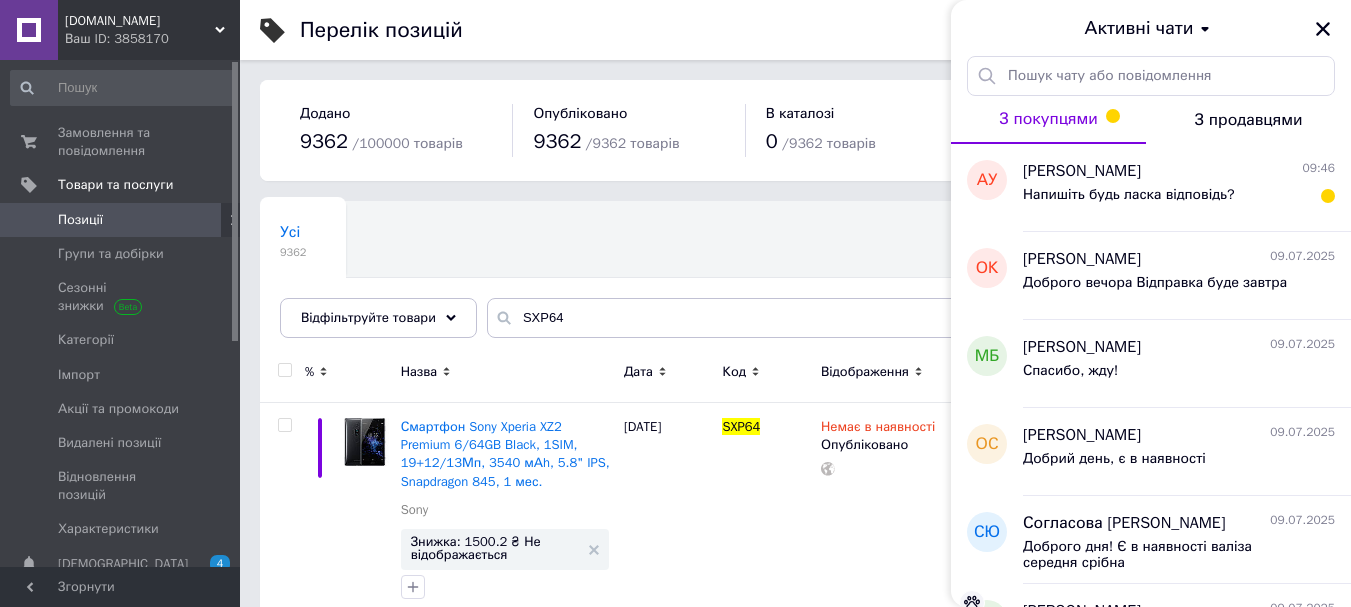 click on "Активні чати" at bounding box center [1151, 28] 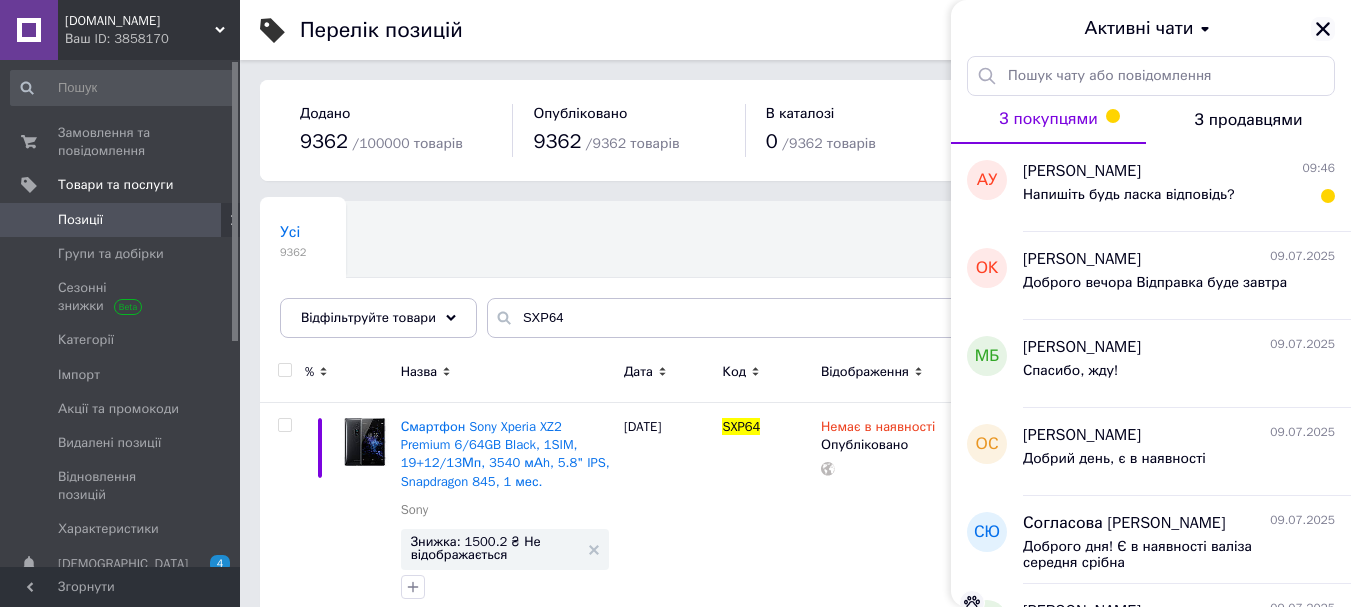 click 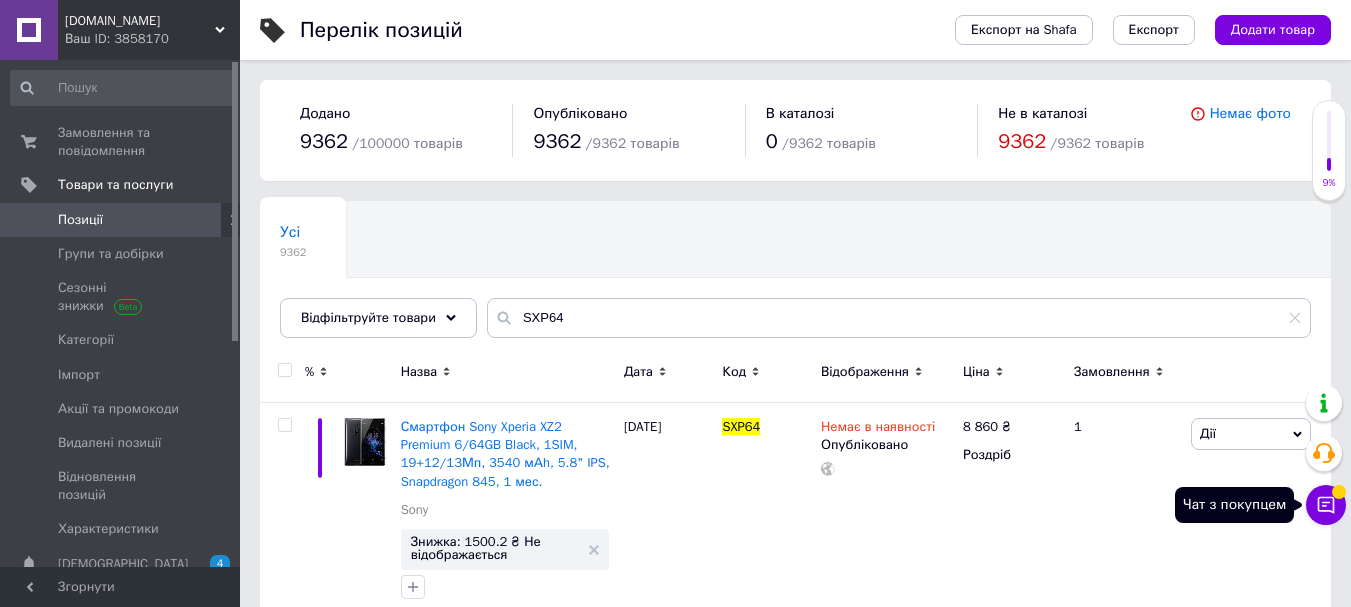 click 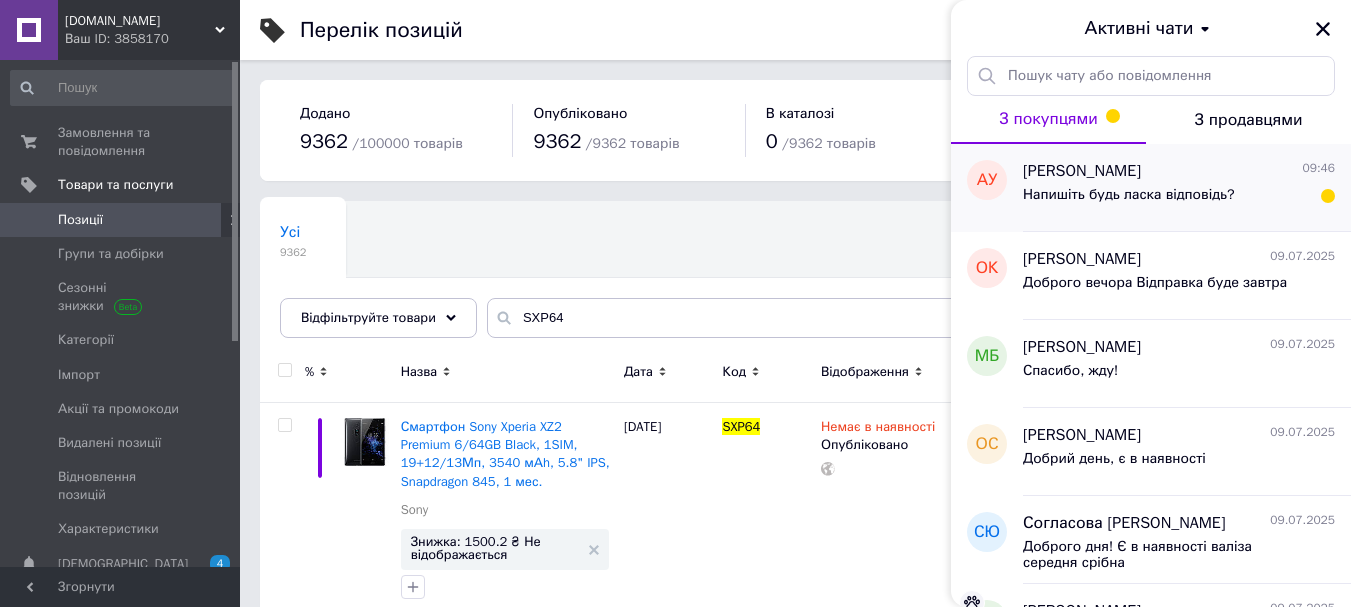 click on "Напишіть будь ласка відповідь?" at bounding box center [1128, 201] 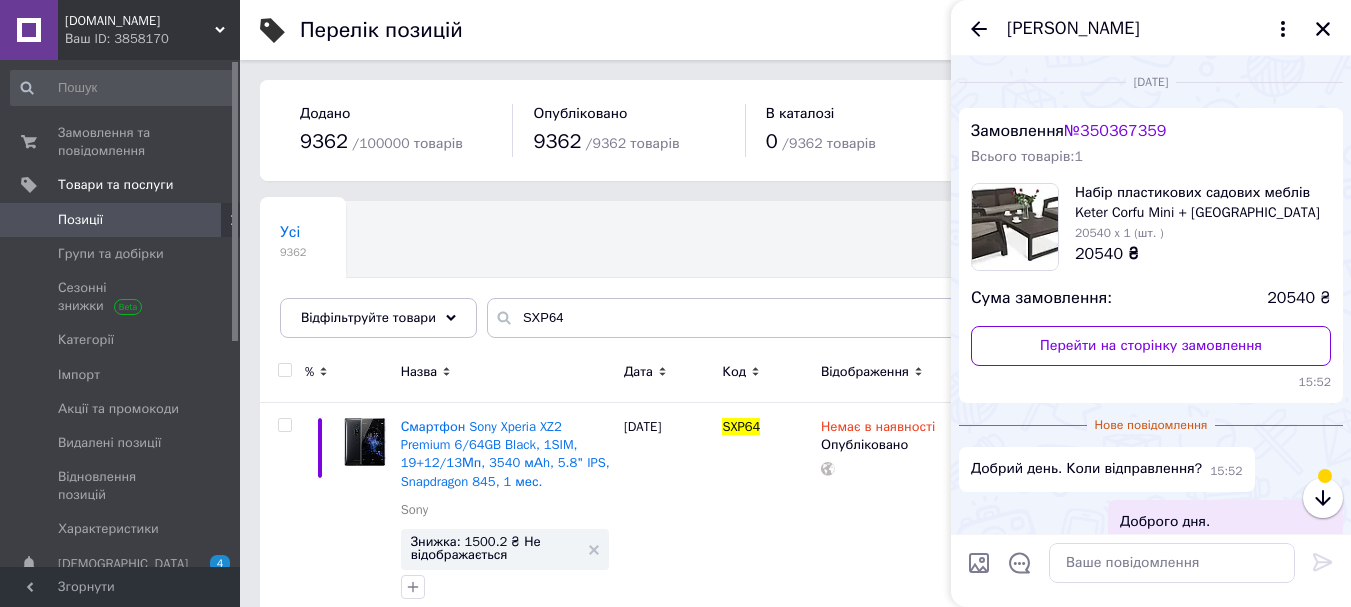 scroll, scrollTop: 246, scrollLeft: 0, axis: vertical 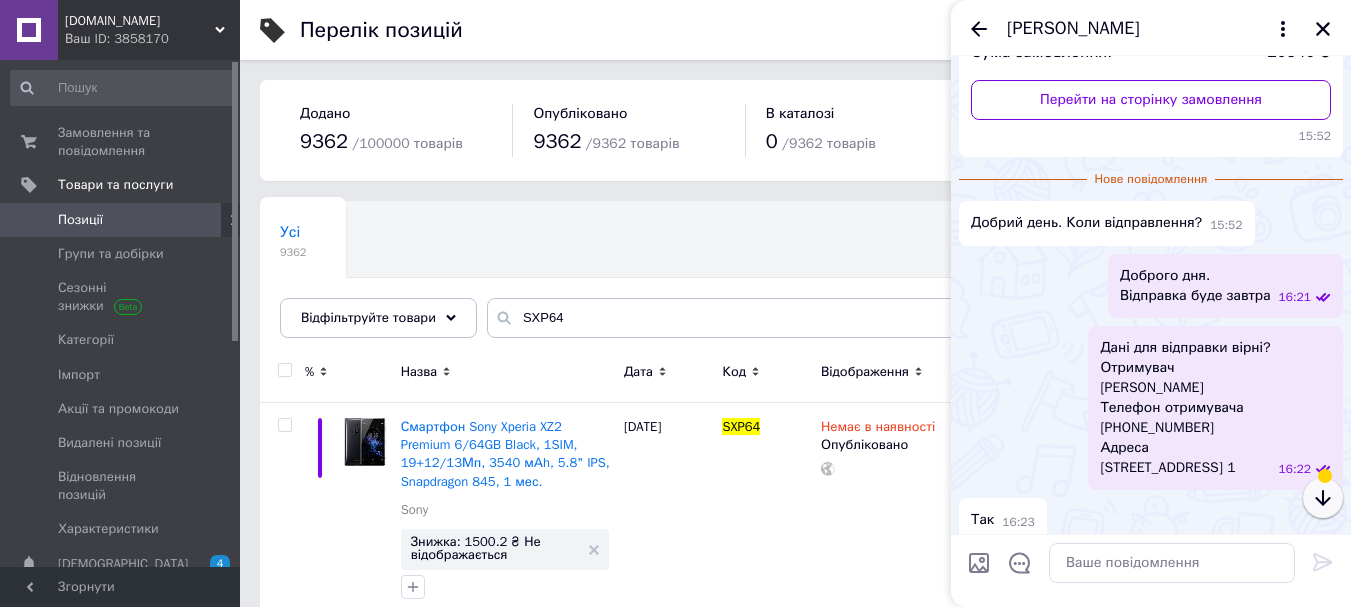 click 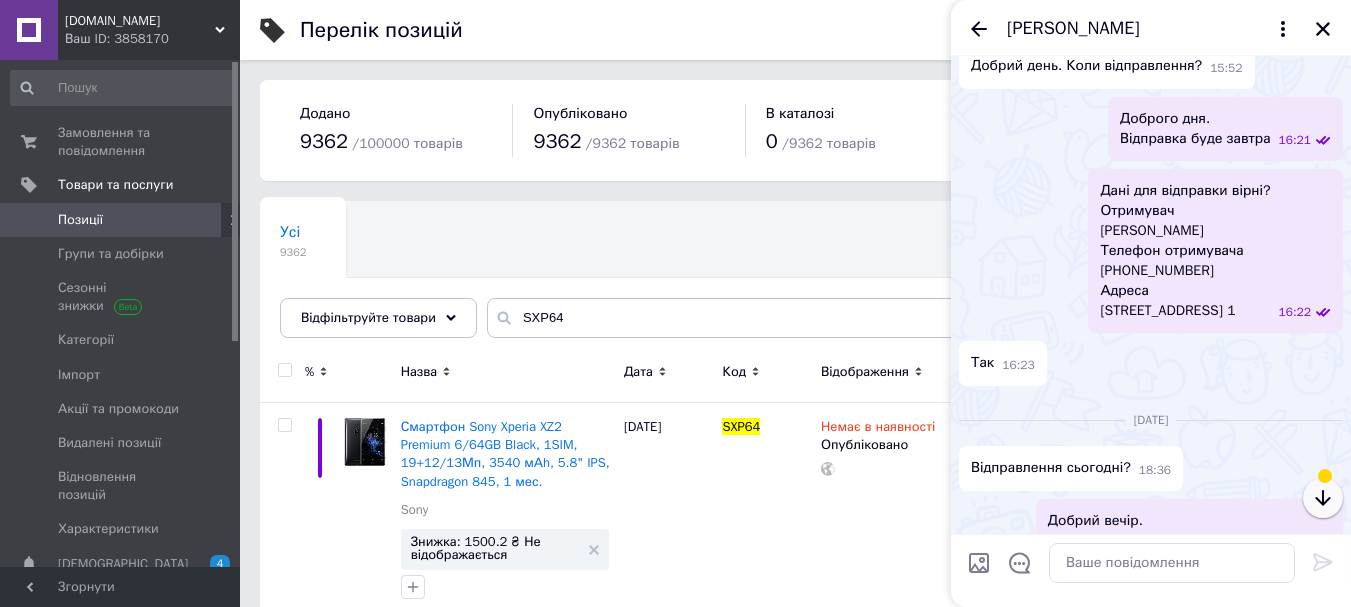click 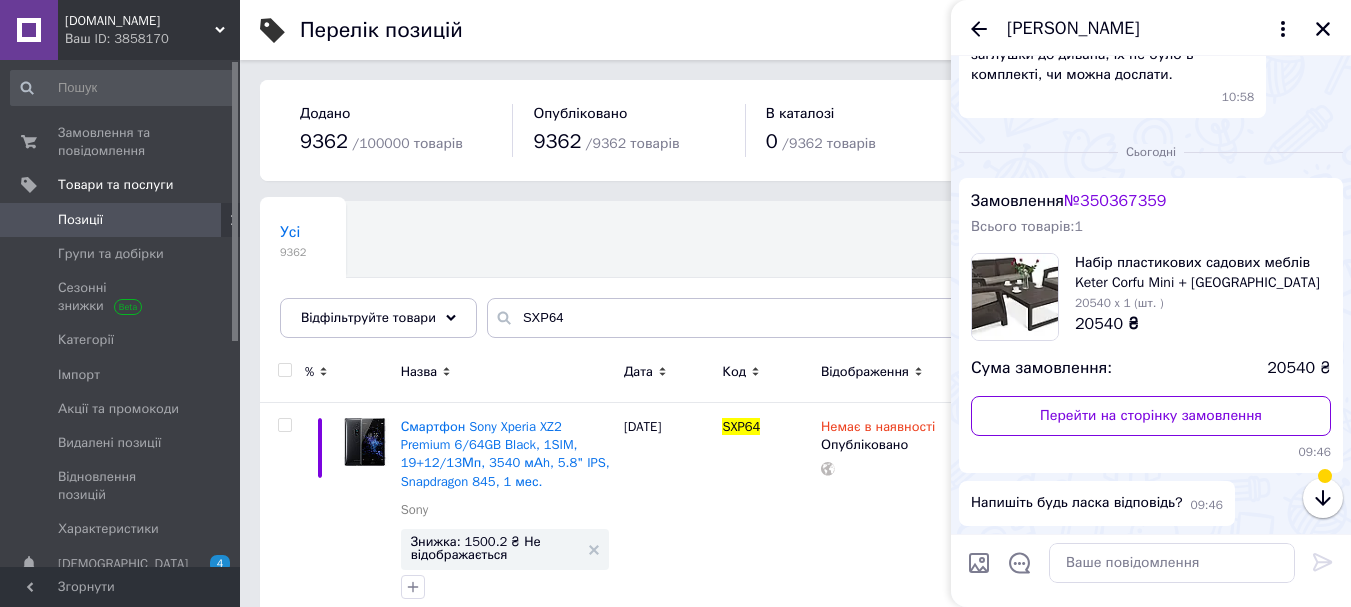 scroll, scrollTop: 2286, scrollLeft: 0, axis: vertical 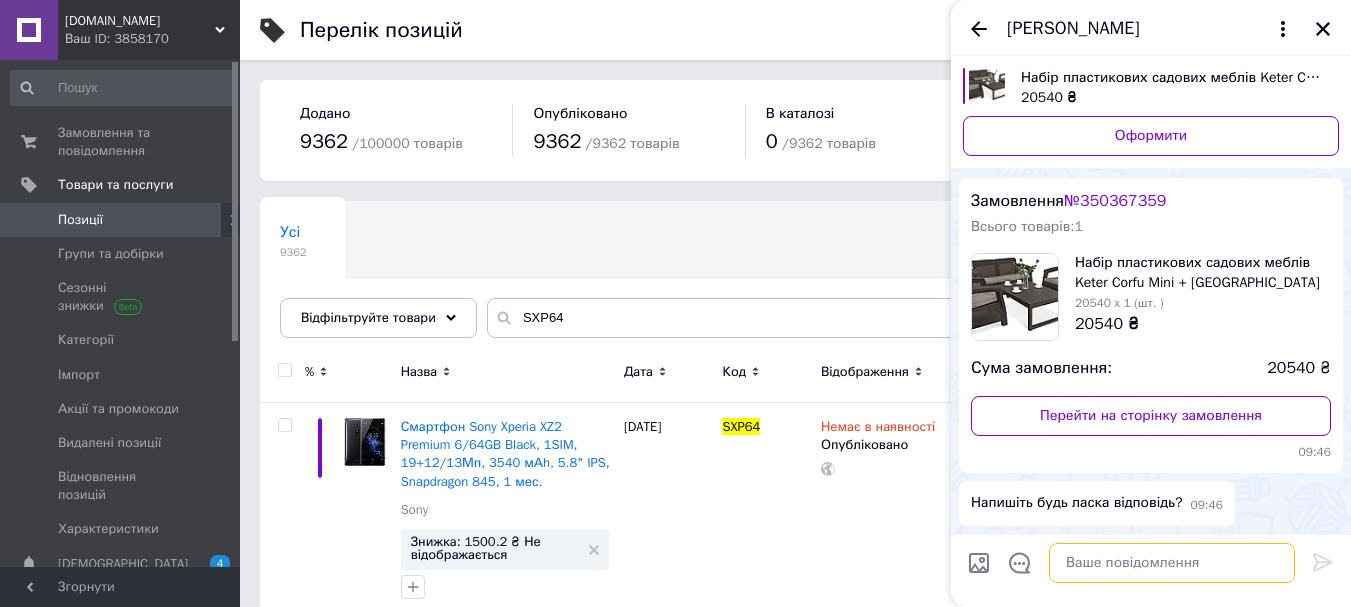 click at bounding box center (1172, 563) 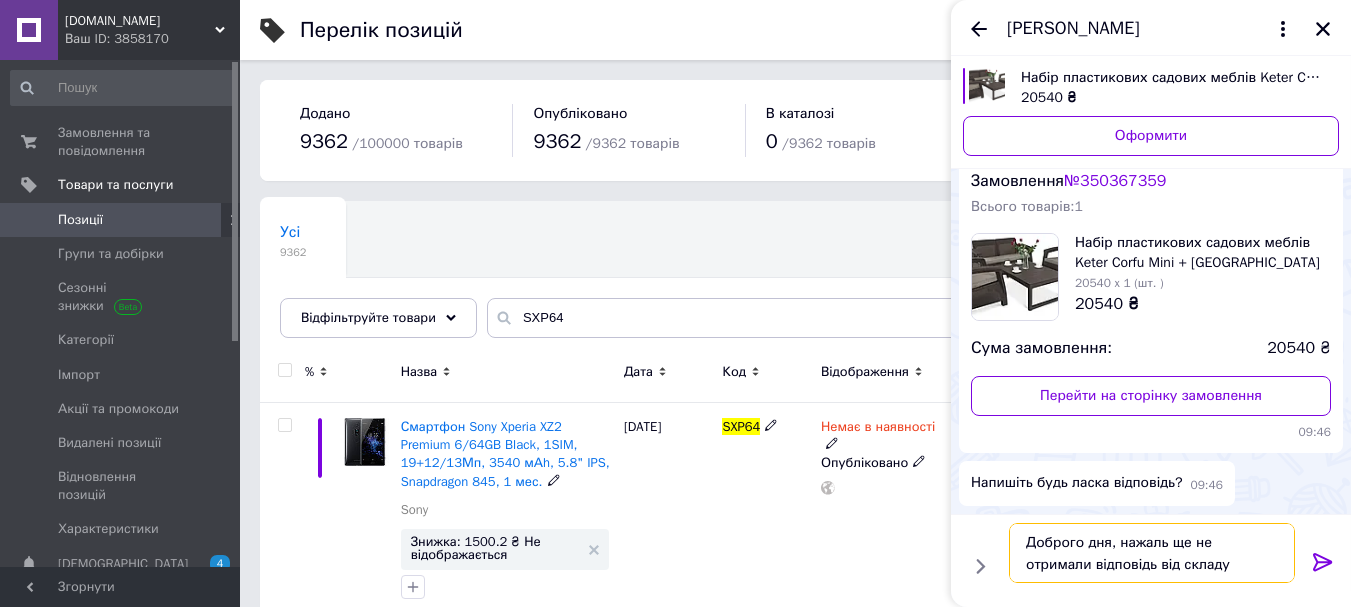 click on "Доброго дня, нажаль ще не отримали відповідь від складу" at bounding box center (1152, 553) 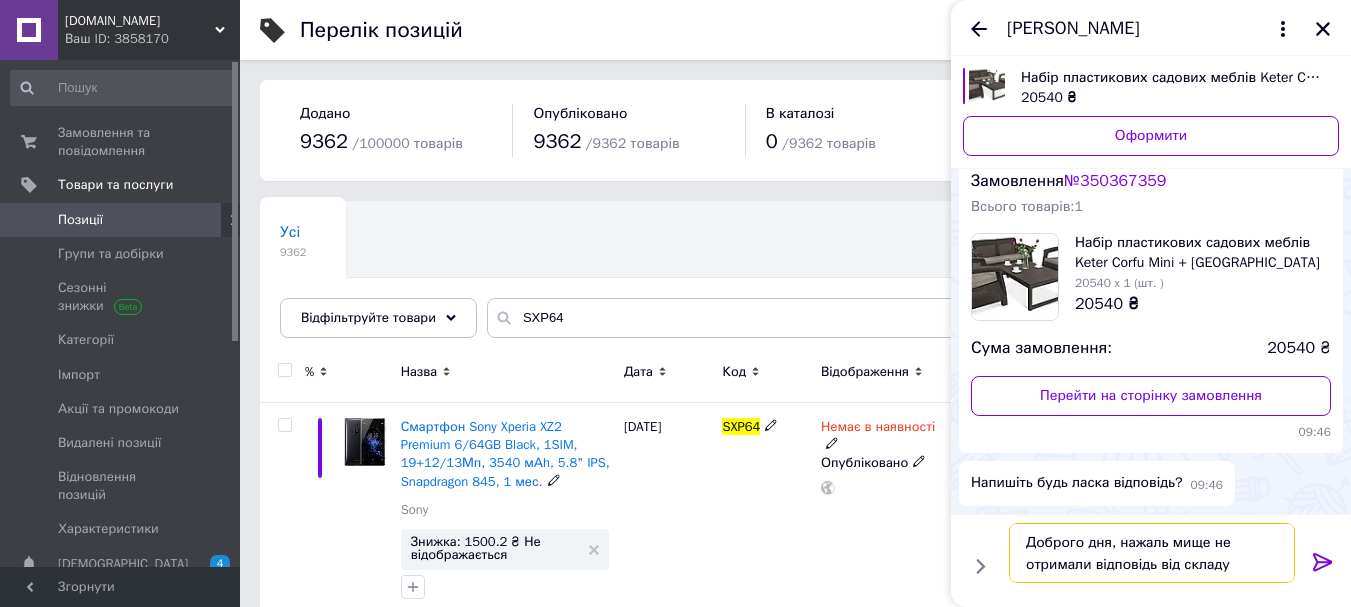 type on "Доброго дня, нажаль ми ще не отримали відповідь від складу" 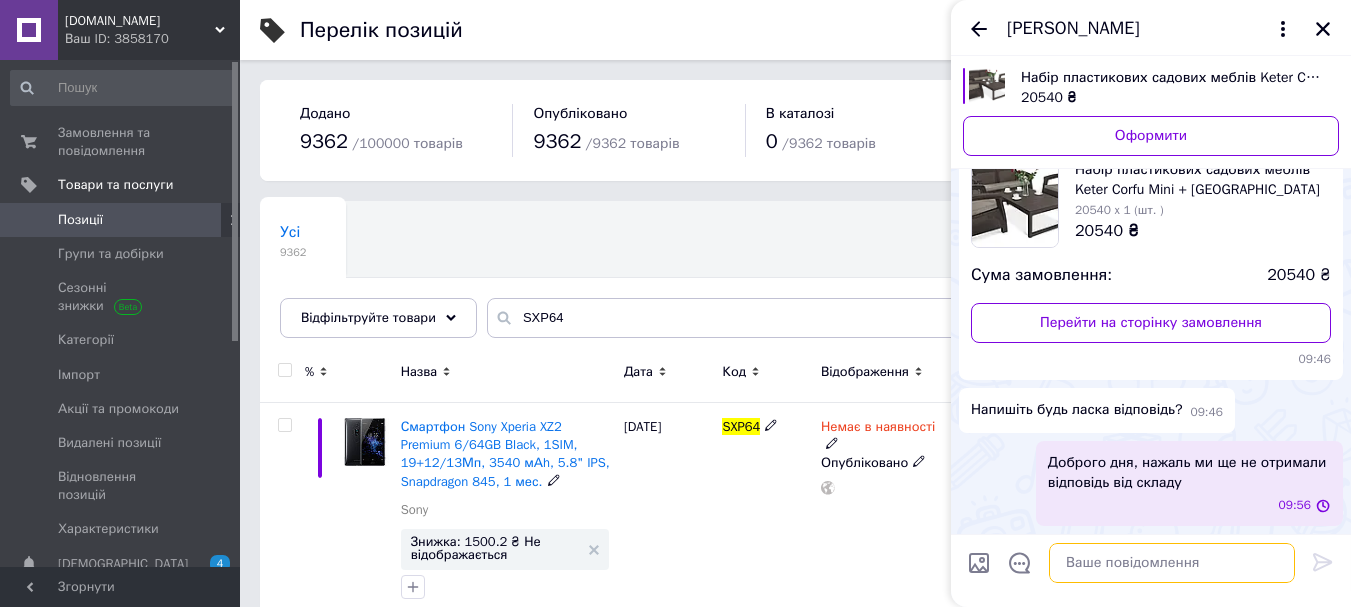 scroll, scrollTop: 2380, scrollLeft: 0, axis: vertical 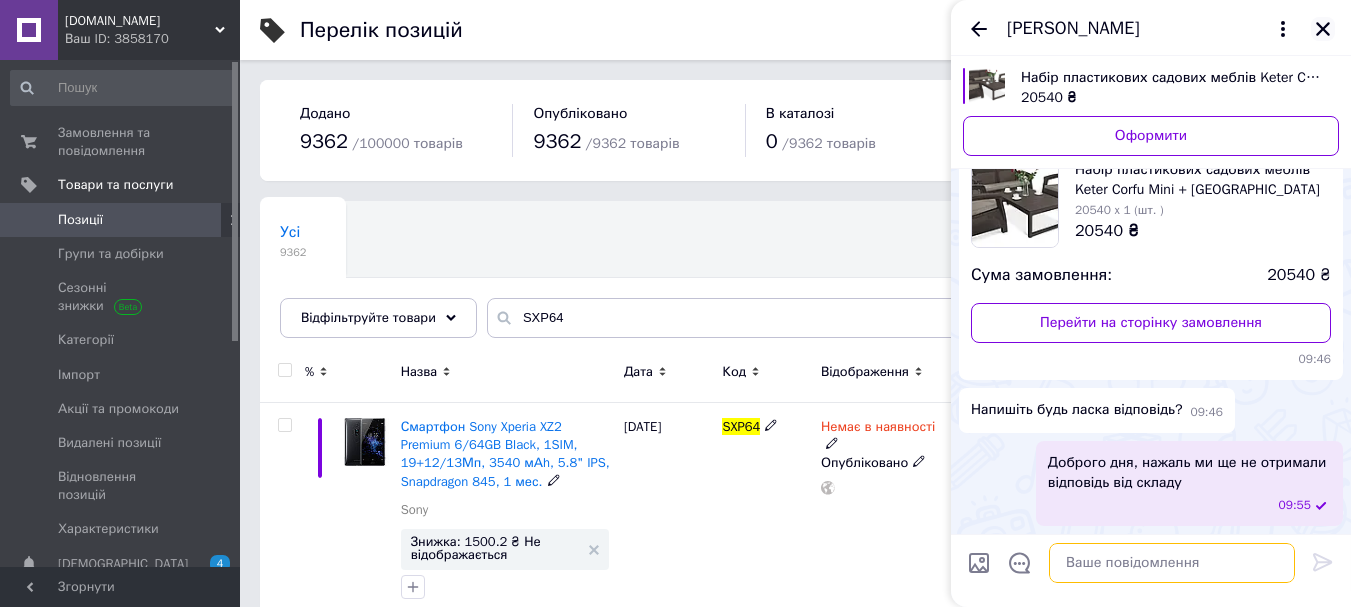 type 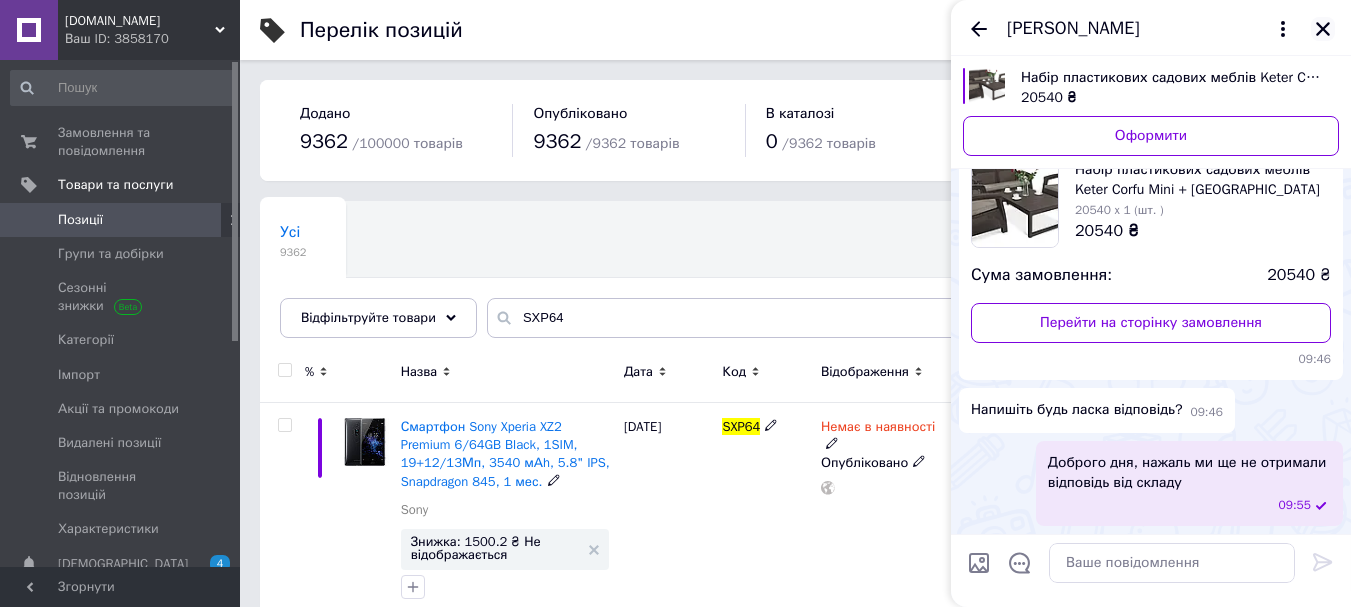 click 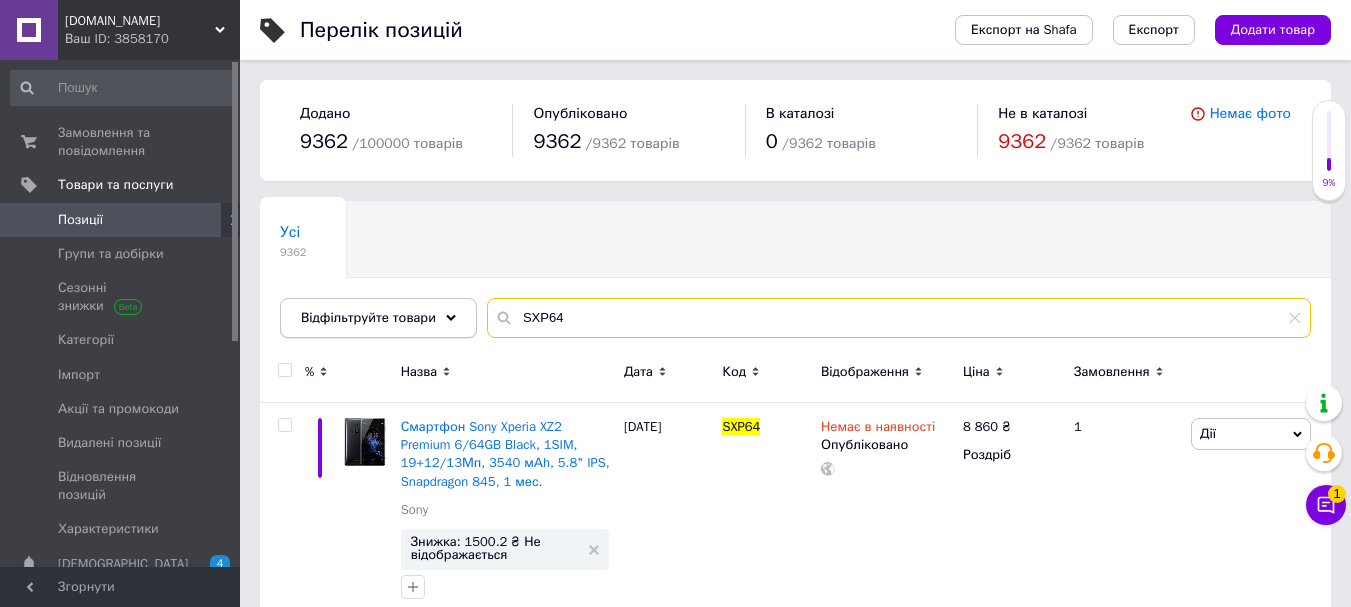 drag, startPoint x: 590, startPoint y: 325, endPoint x: 466, endPoint y: 327, distance: 124.01613 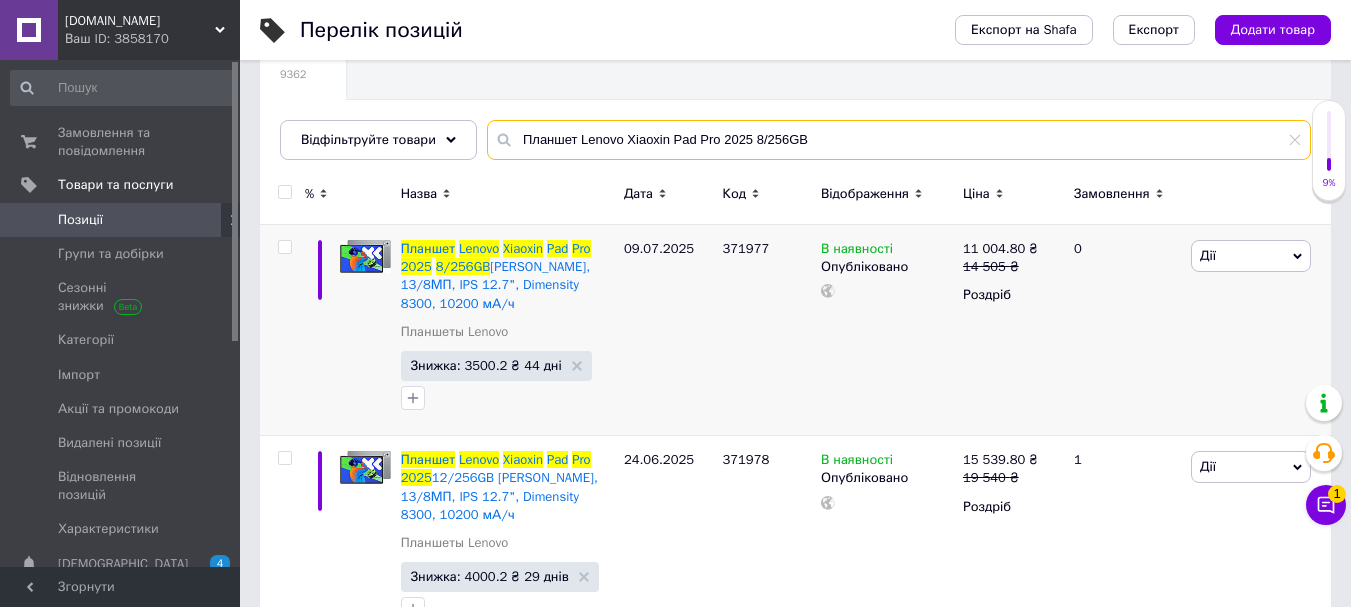scroll, scrollTop: 200, scrollLeft: 0, axis: vertical 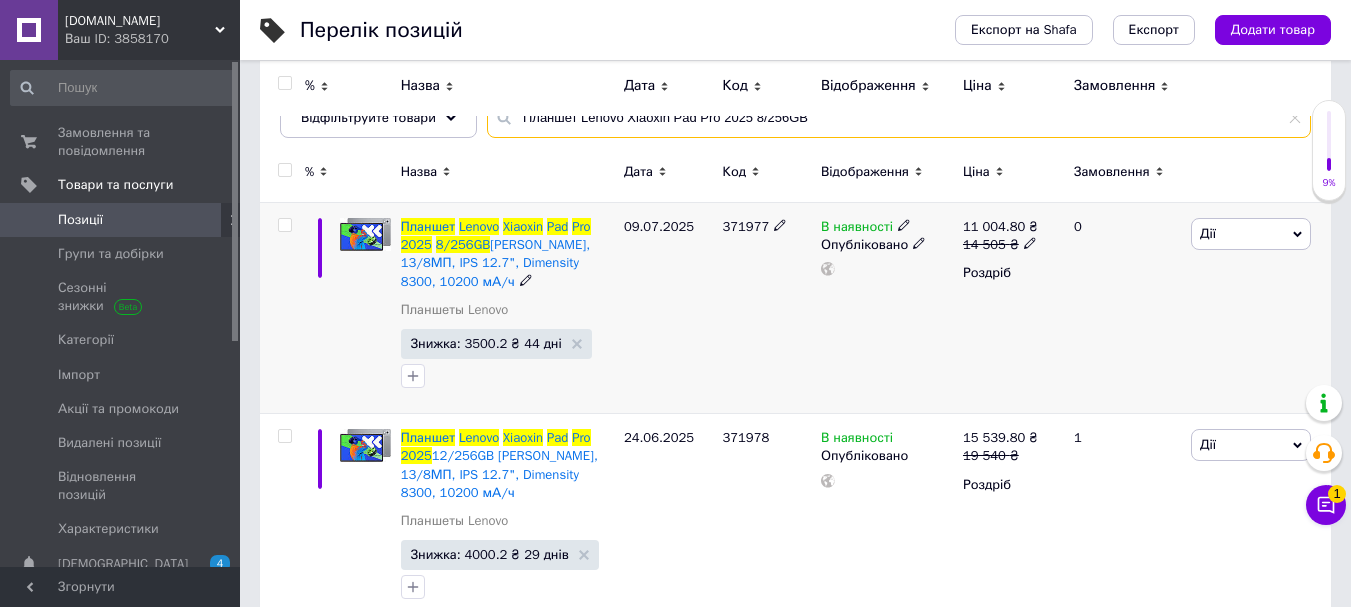 type on "Планшет Lenovo Xiaoxin Pad Pro 2025 8/256GB" 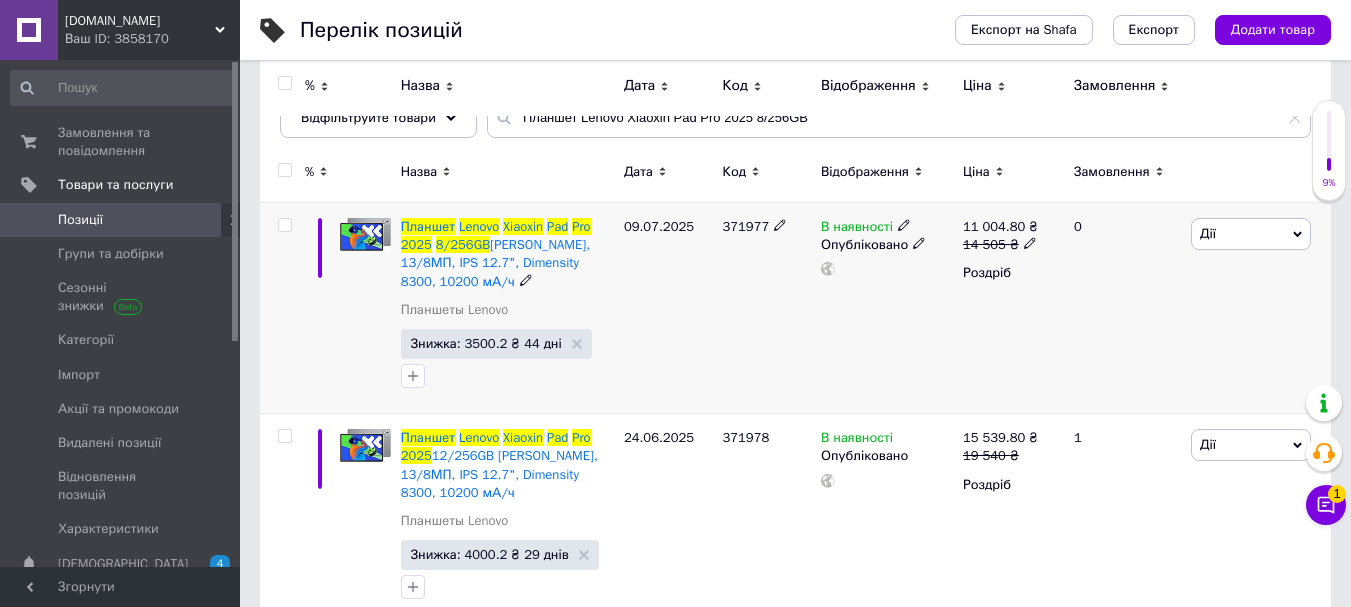 click 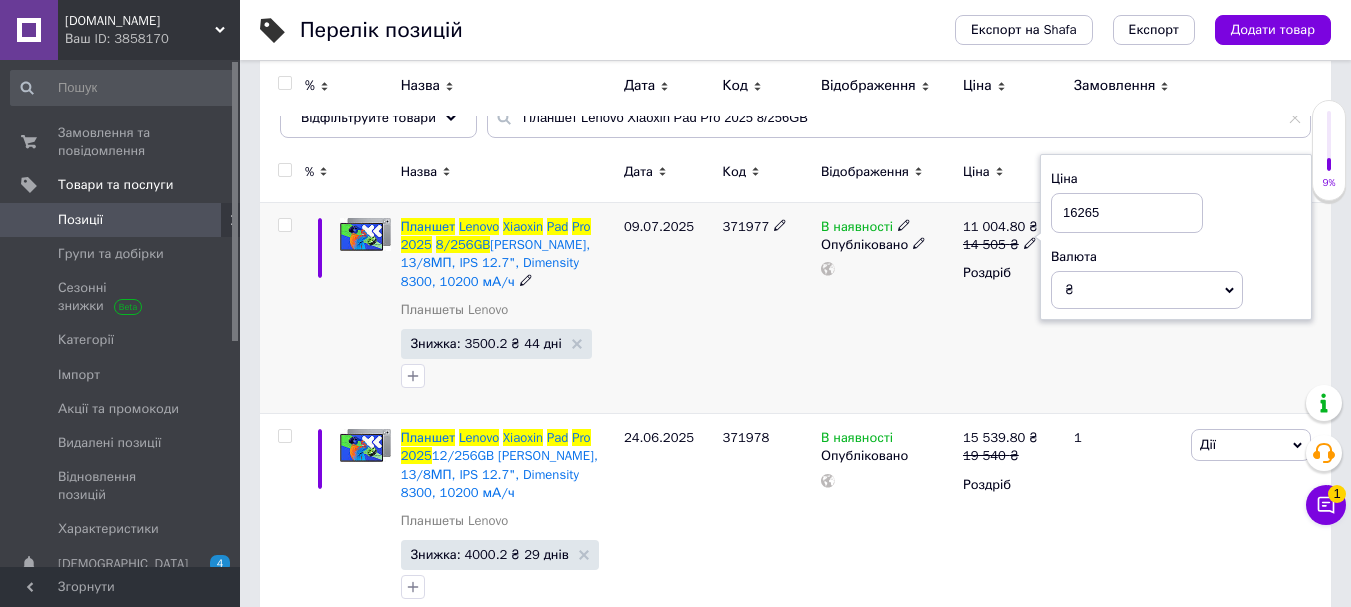 type on "16265" 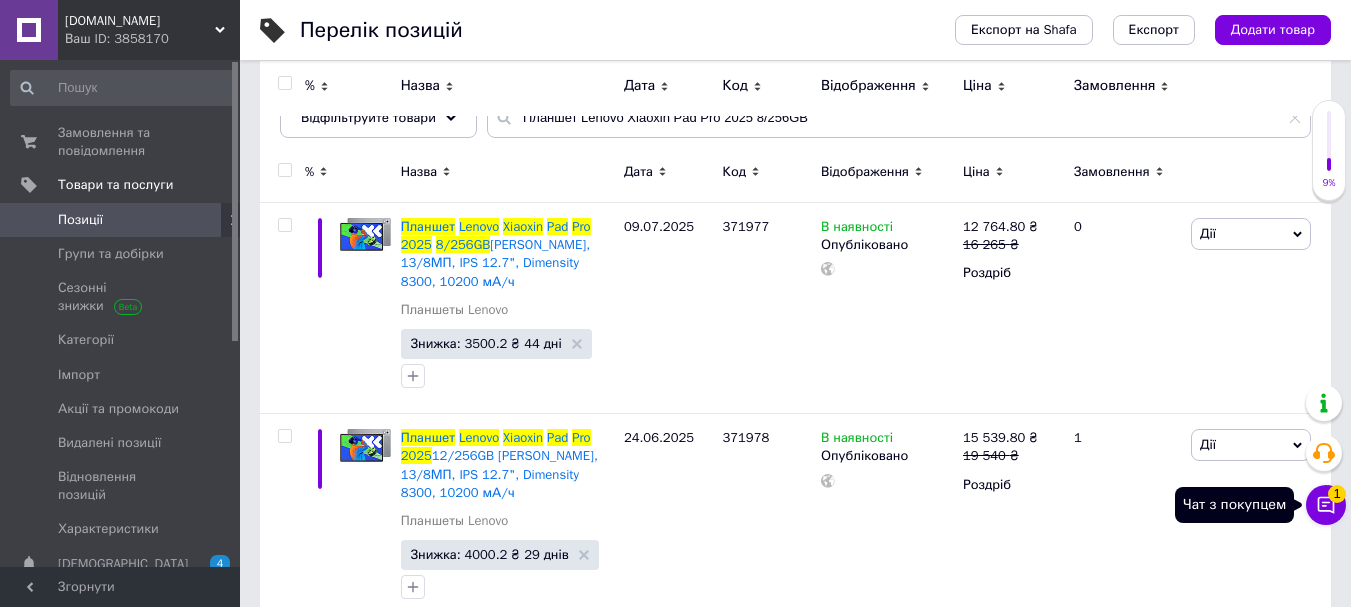 click on "Чат з покупцем 1" at bounding box center [1326, 505] 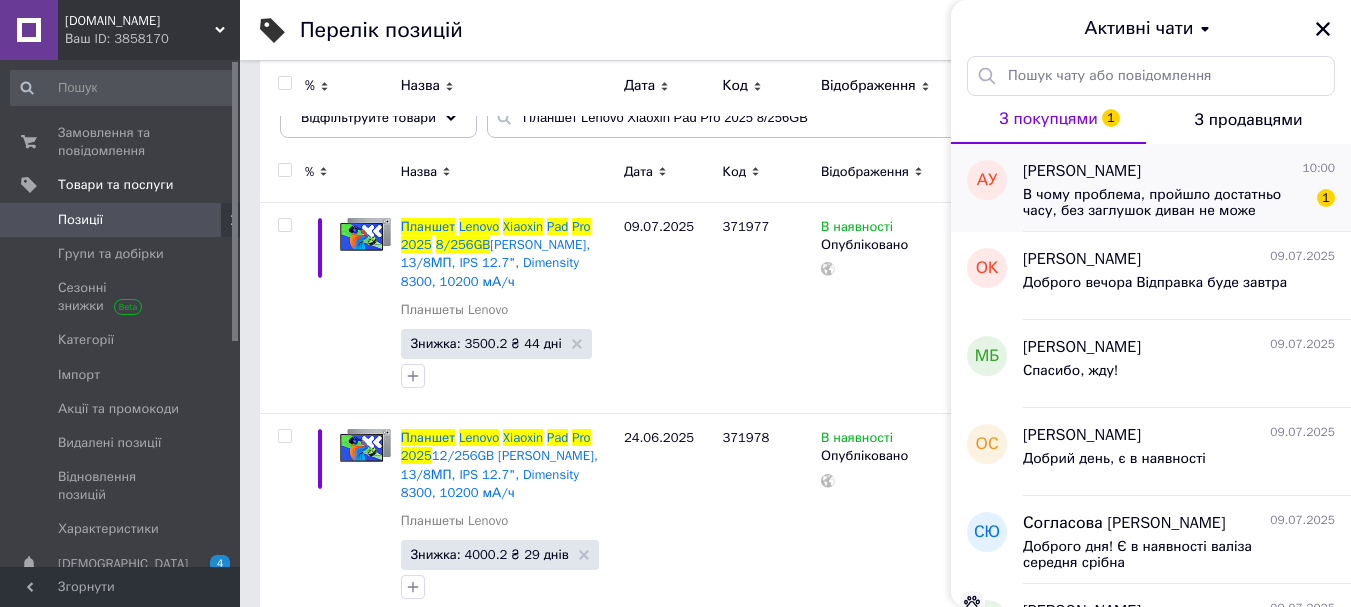 click on "В чому проблема, пройшло достатньо часу, без заглушок диван не може нормально витримувати навантаження." at bounding box center (1165, 203) 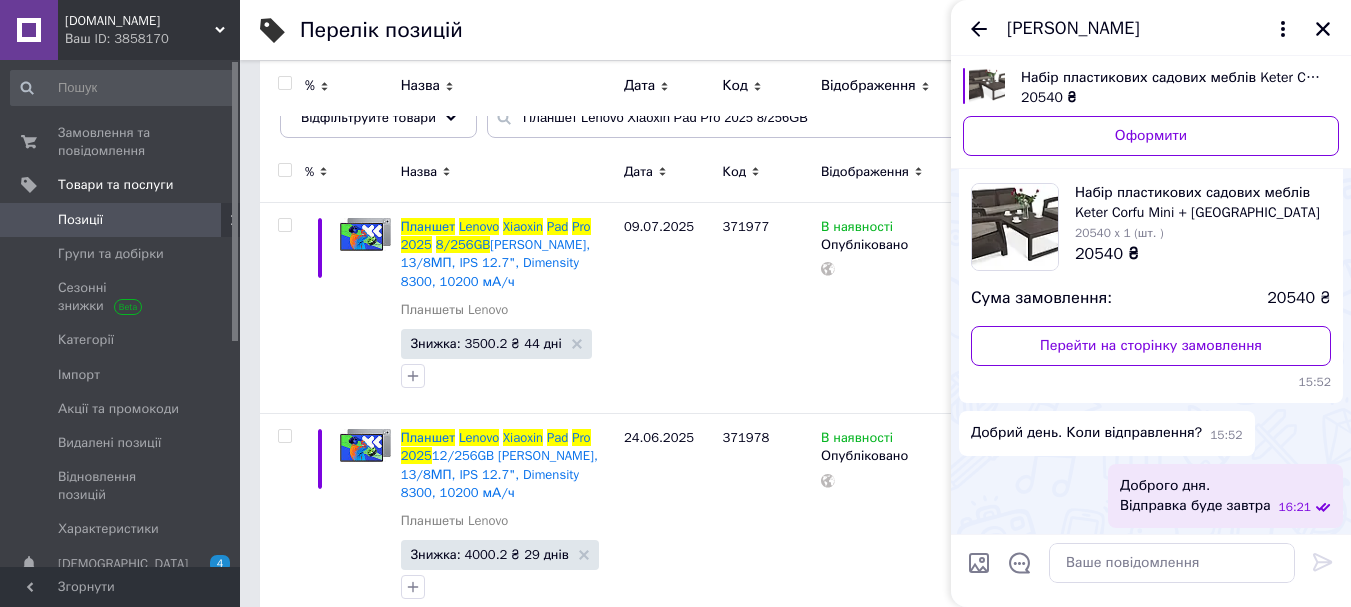 scroll, scrollTop: 2580, scrollLeft: 0, axis: vertical 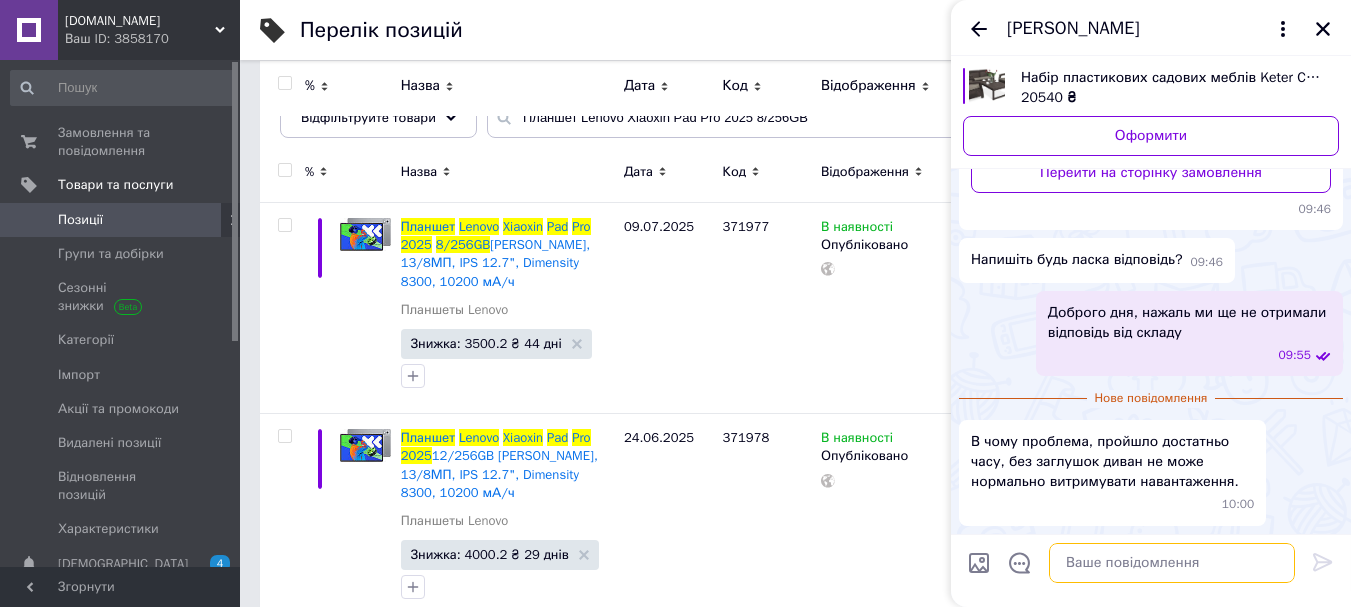 click at bounding box center (1172, 563) 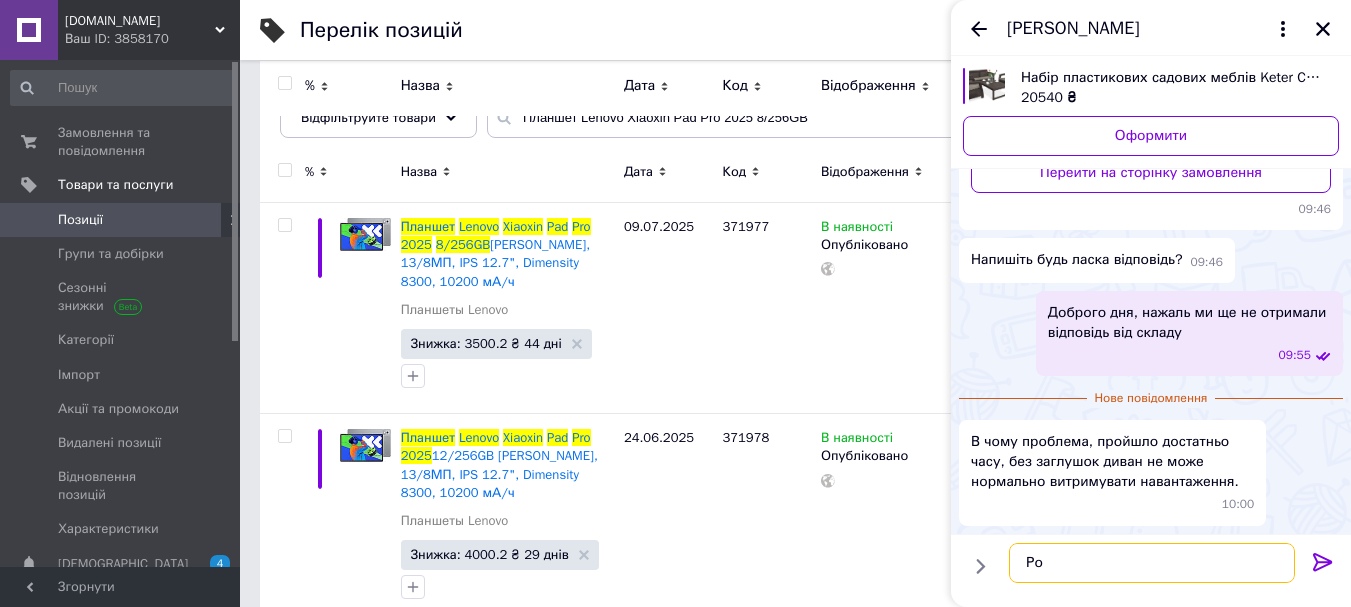 type on "Р" 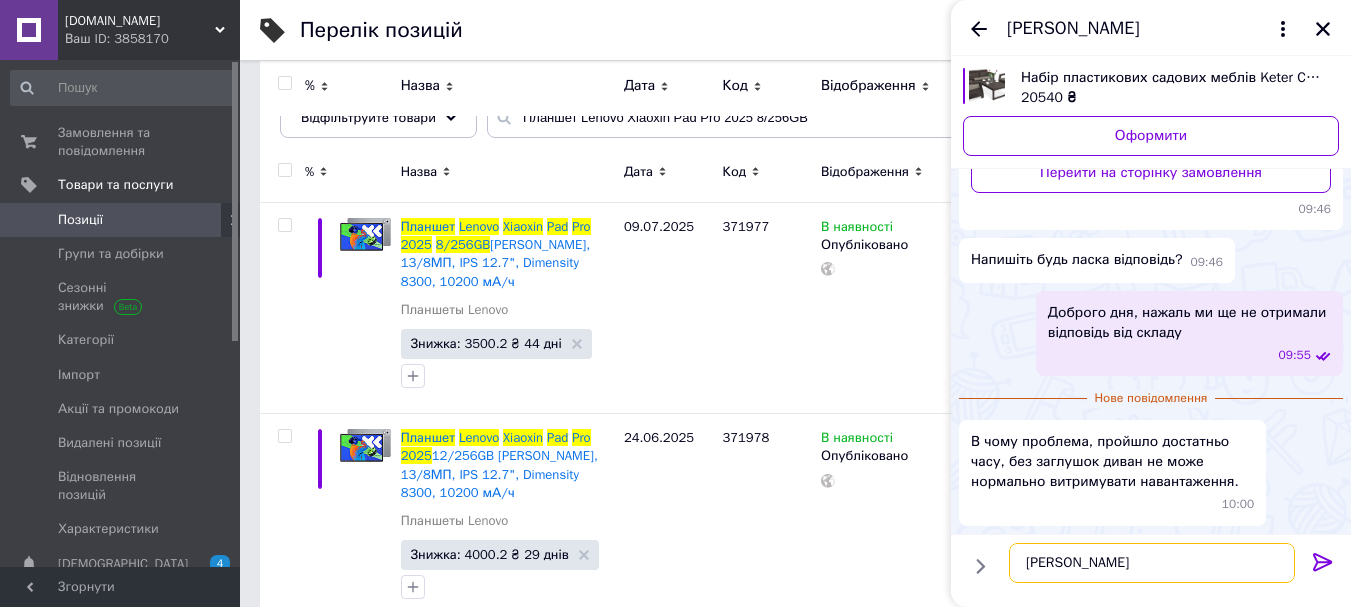 type on "М" 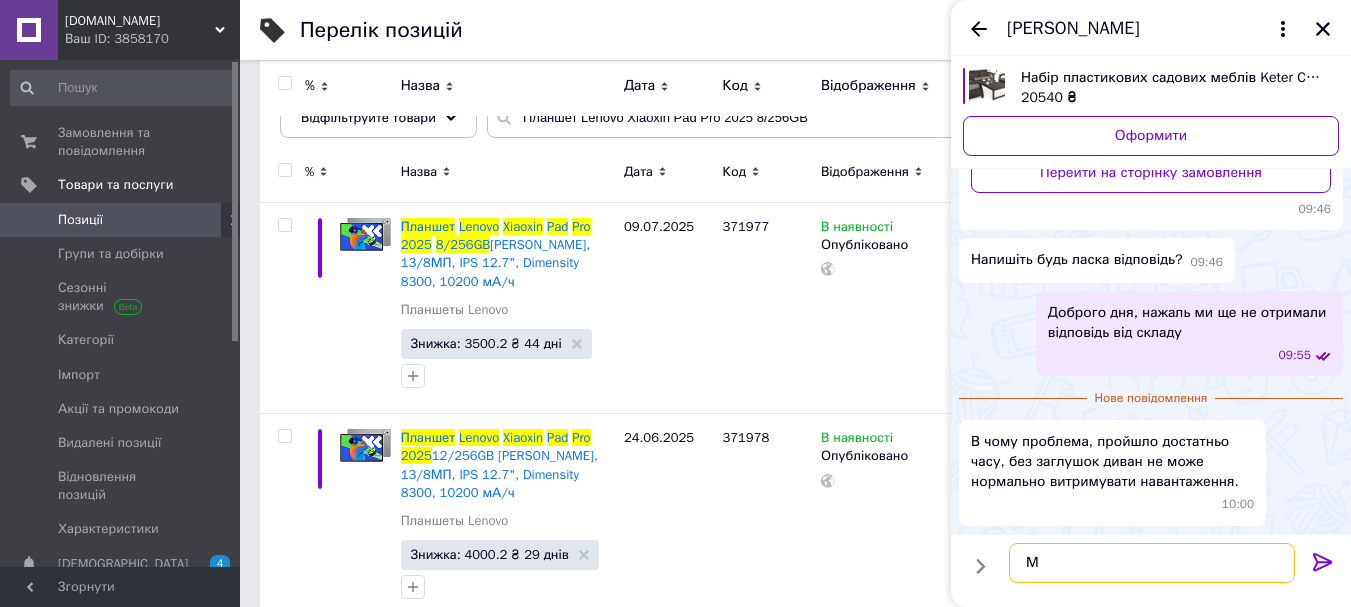type 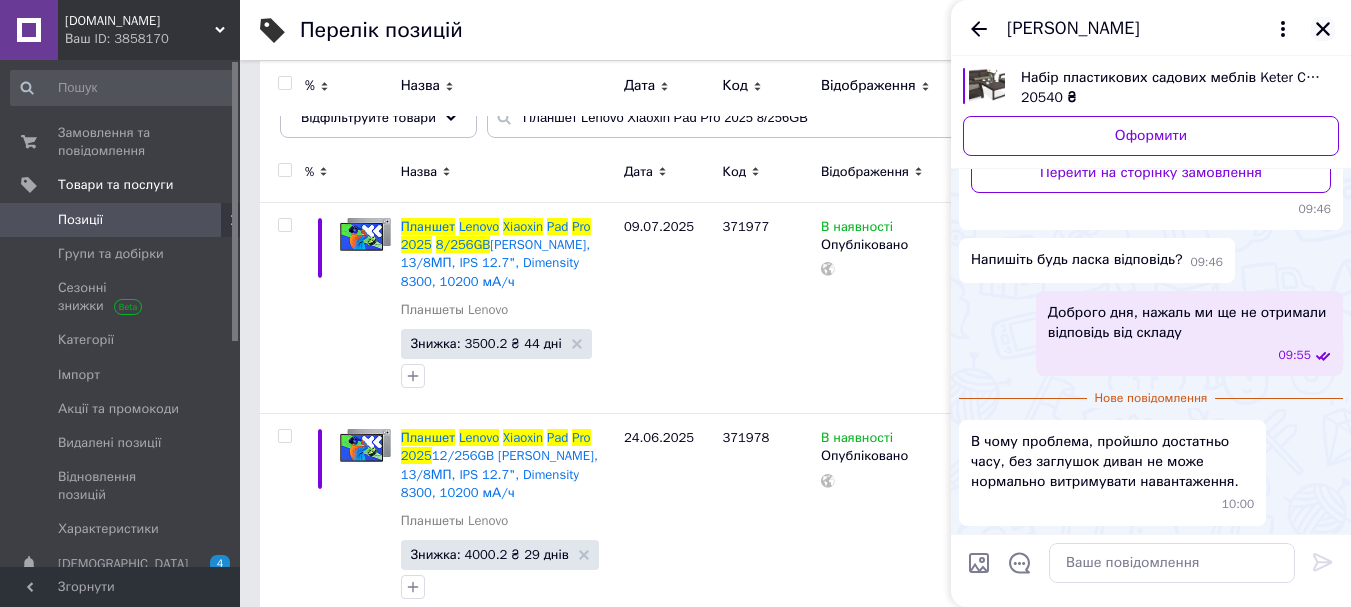 click 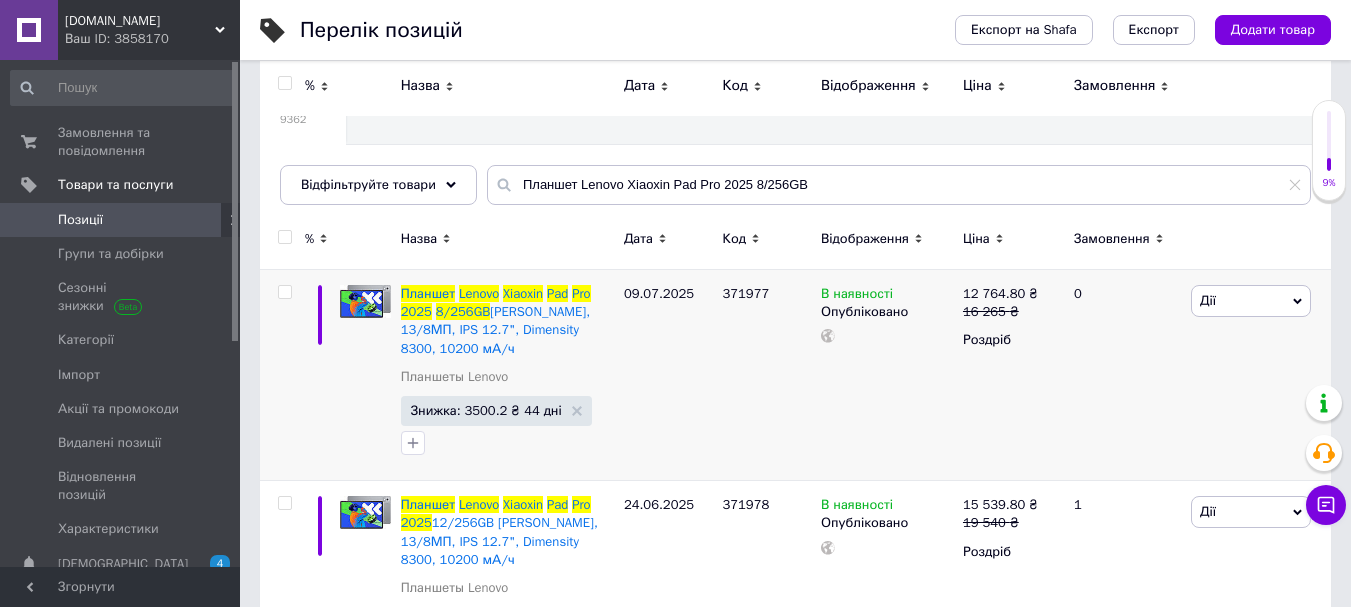 scroll, scrollTop: 100, scrollLeft: 0, axis: vertical 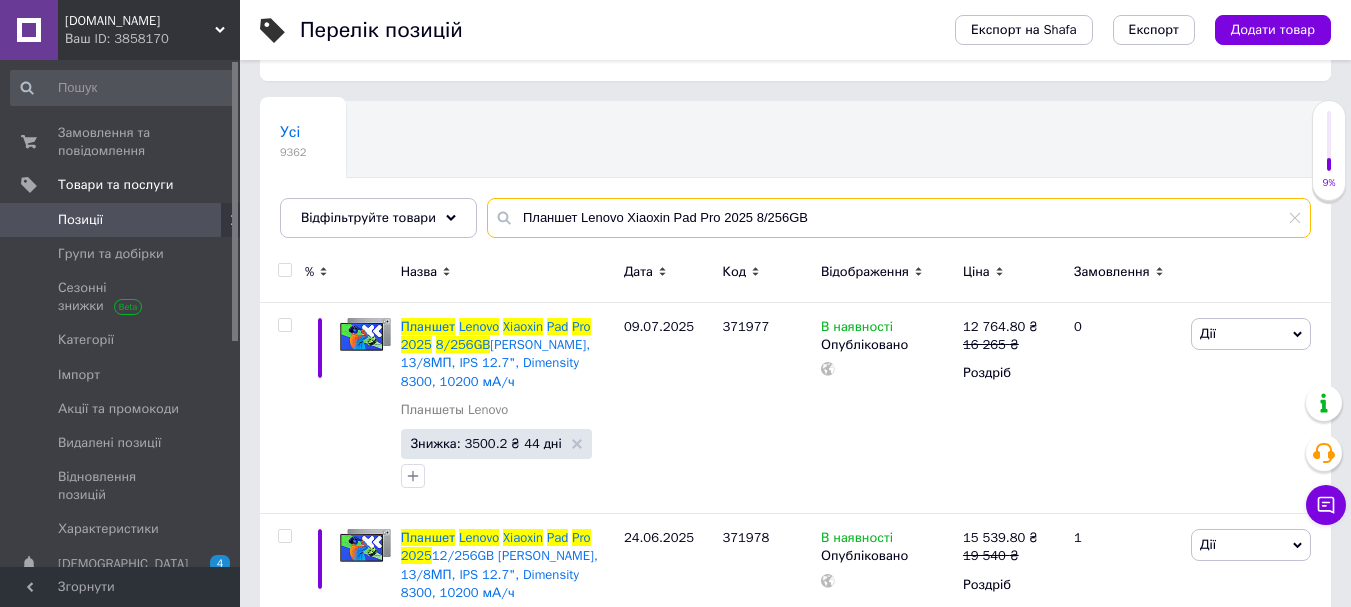 drag, startPoint x: 831, startPoint y: 204, endPoint x: 451, endPoint y: 196, distance: 380.0842 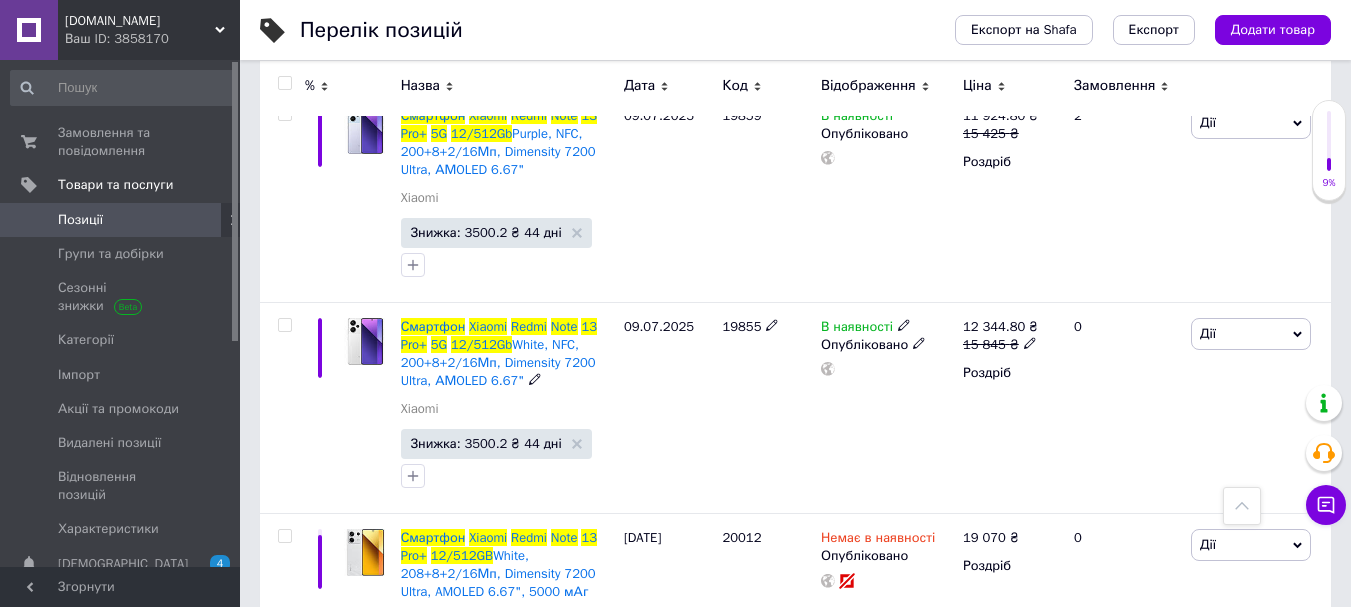 scroll, scrollTop: 1100, scrollLeft: 0, axis: vertical 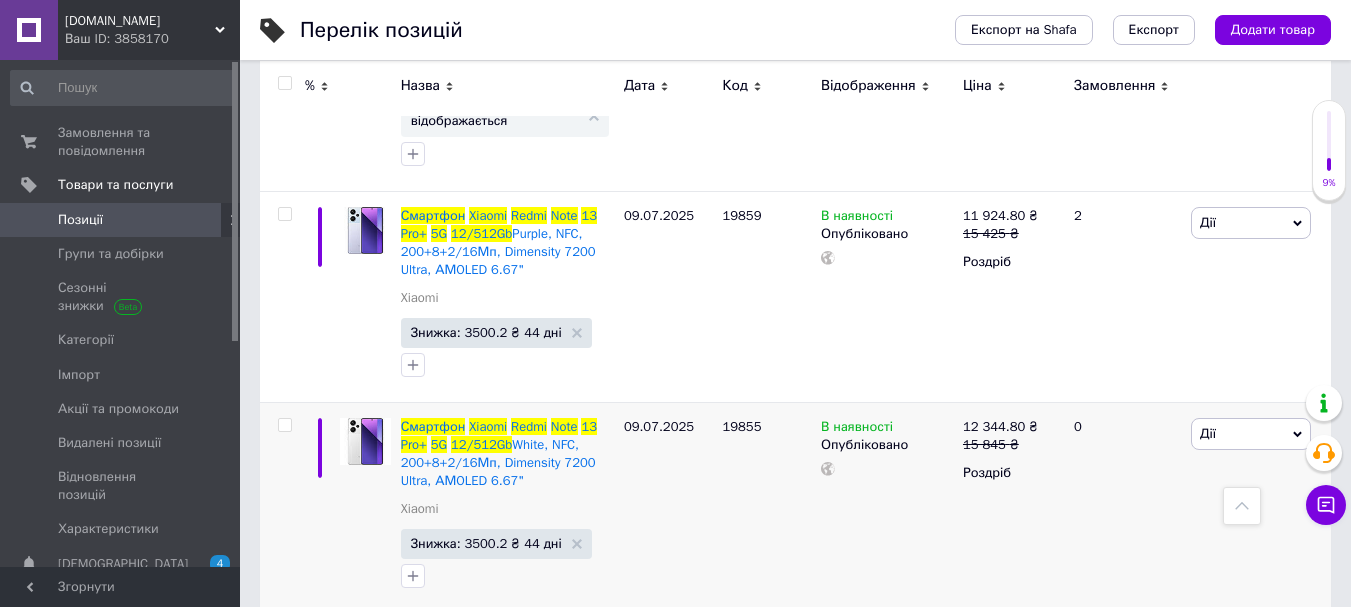 type on "[PERSON_NAME] Note 13 Pro+ 5G 12/512Gb" 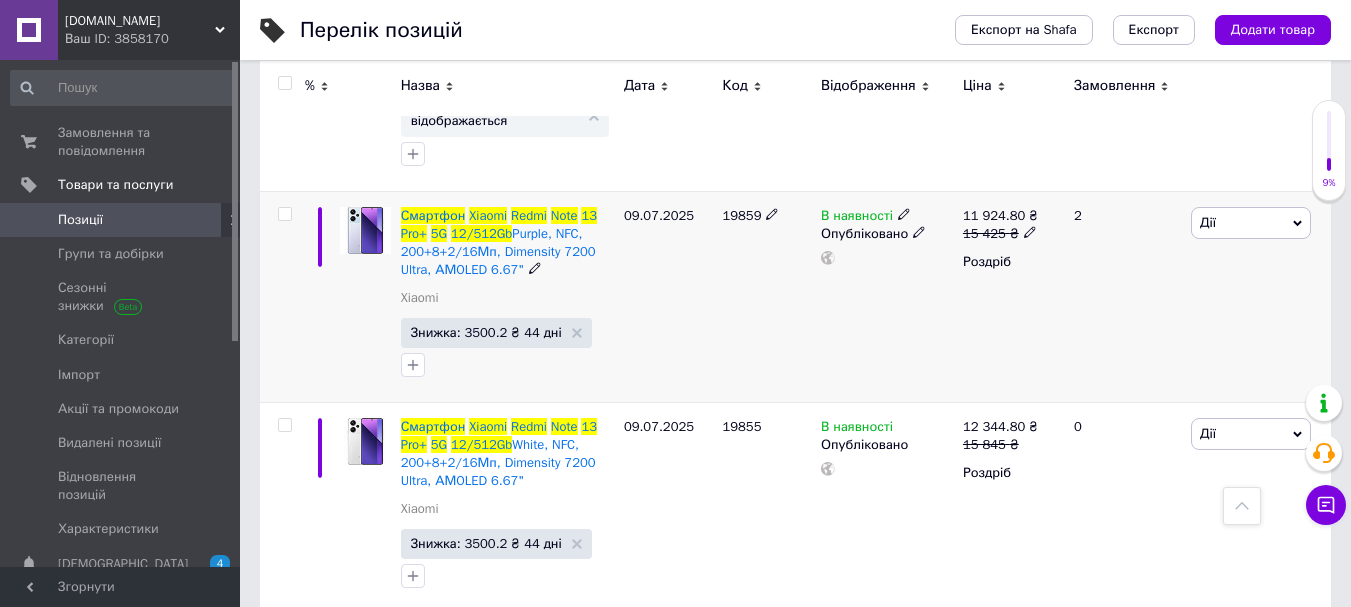 click 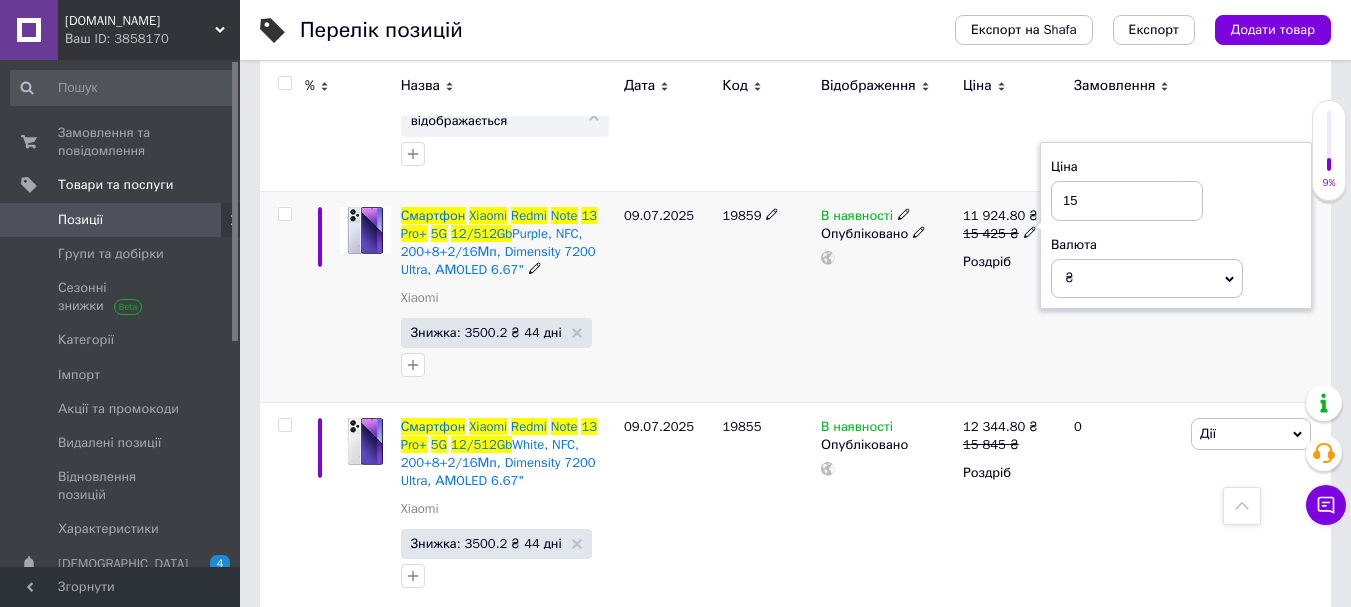 type on "1" 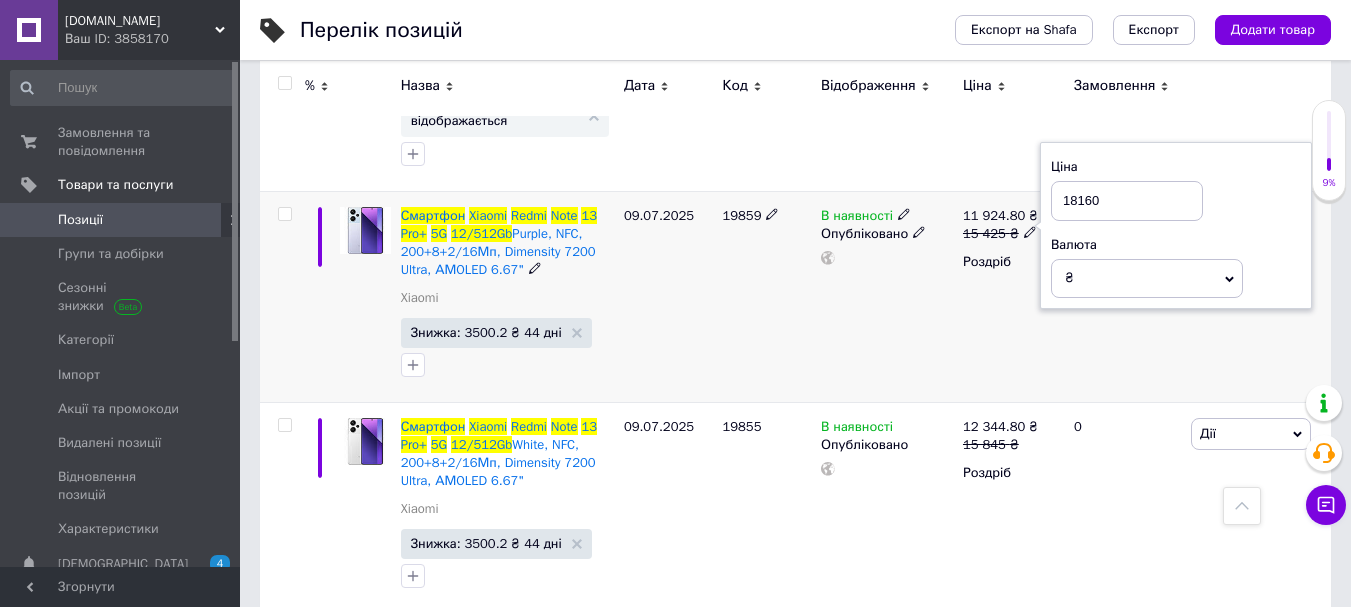 type on "18160" 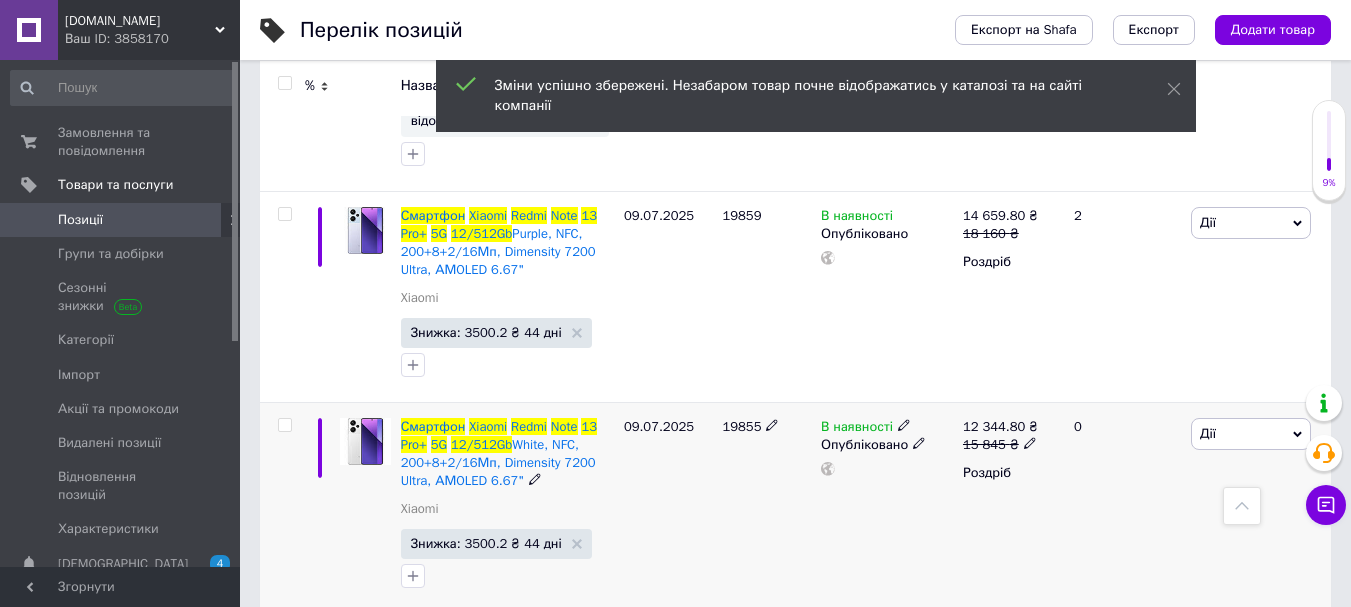 click on "15 845   ₴" at bounding box center [1000, 445] 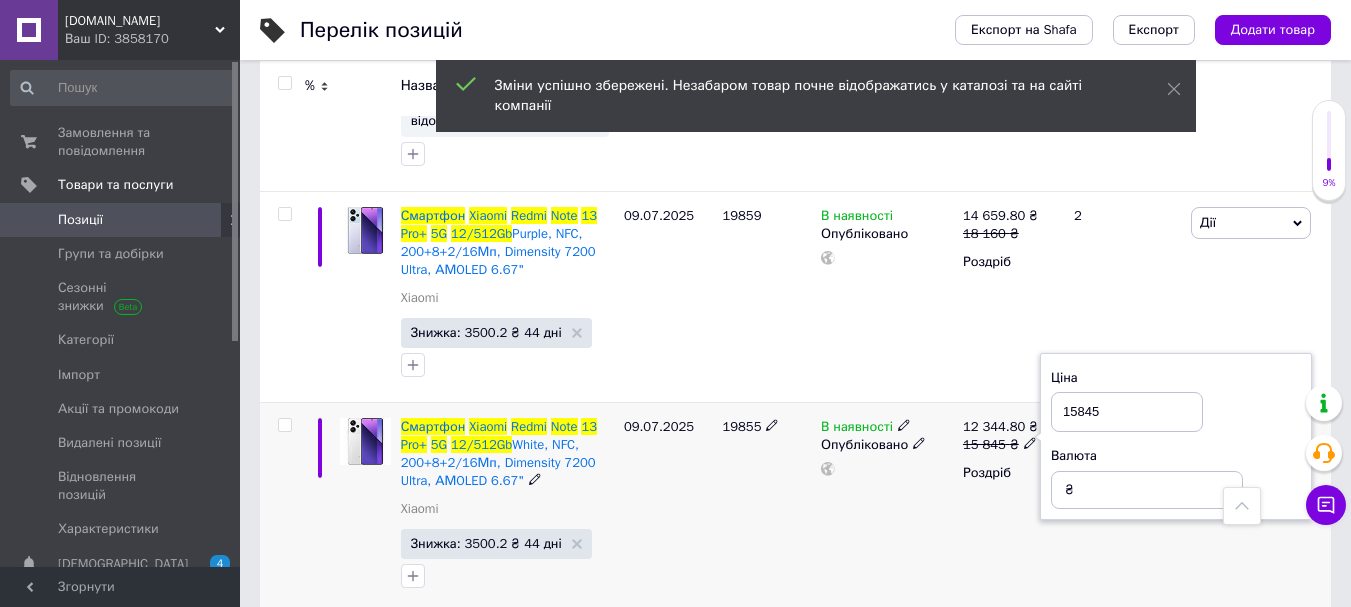 click 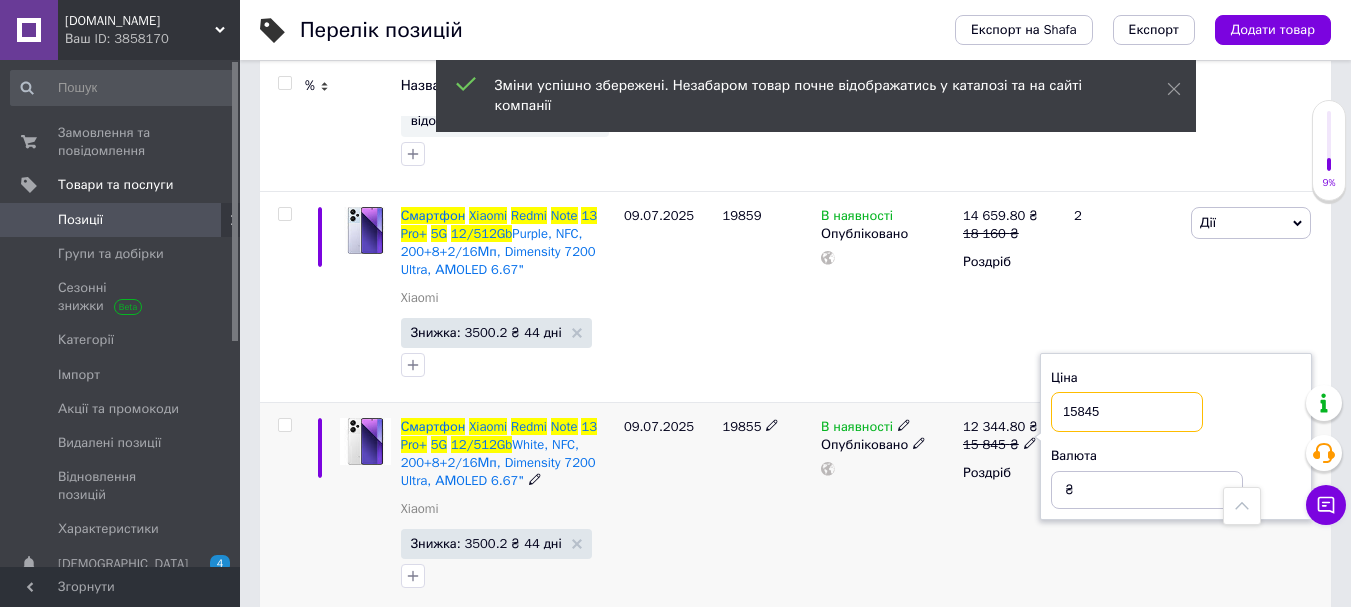click on "15845" at bounding box center (1127, 412) 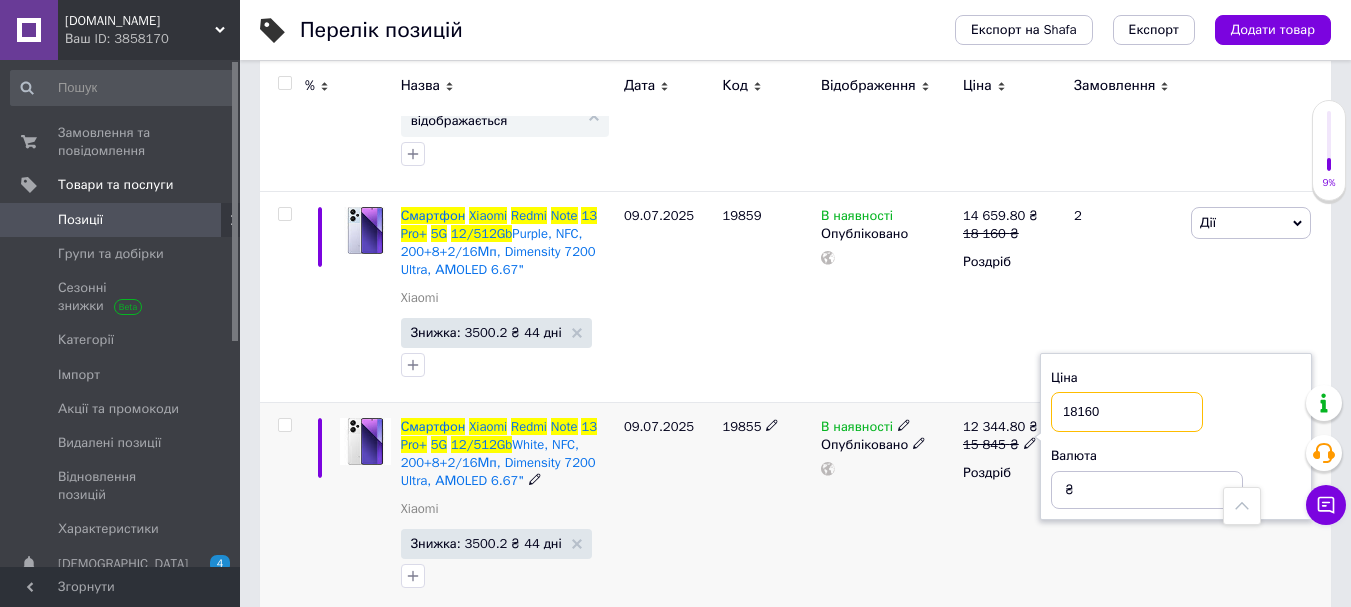 type on "18160" 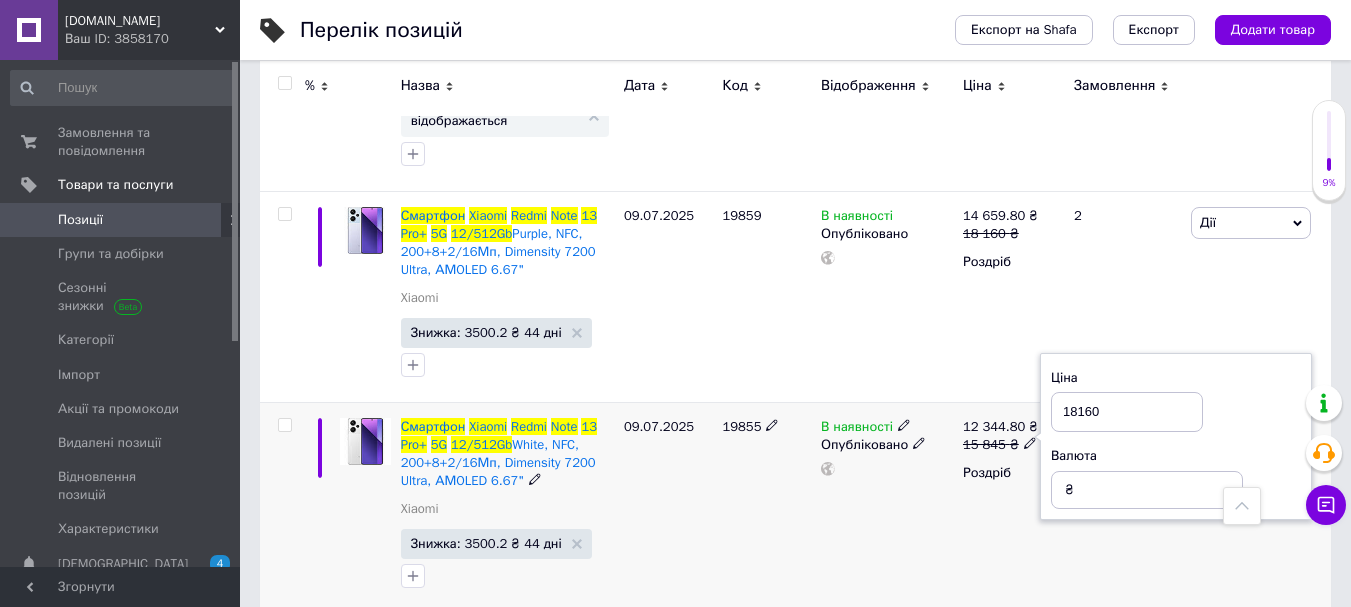 click on "В наявності Опубліковано" at bounding box center [887, 507] 